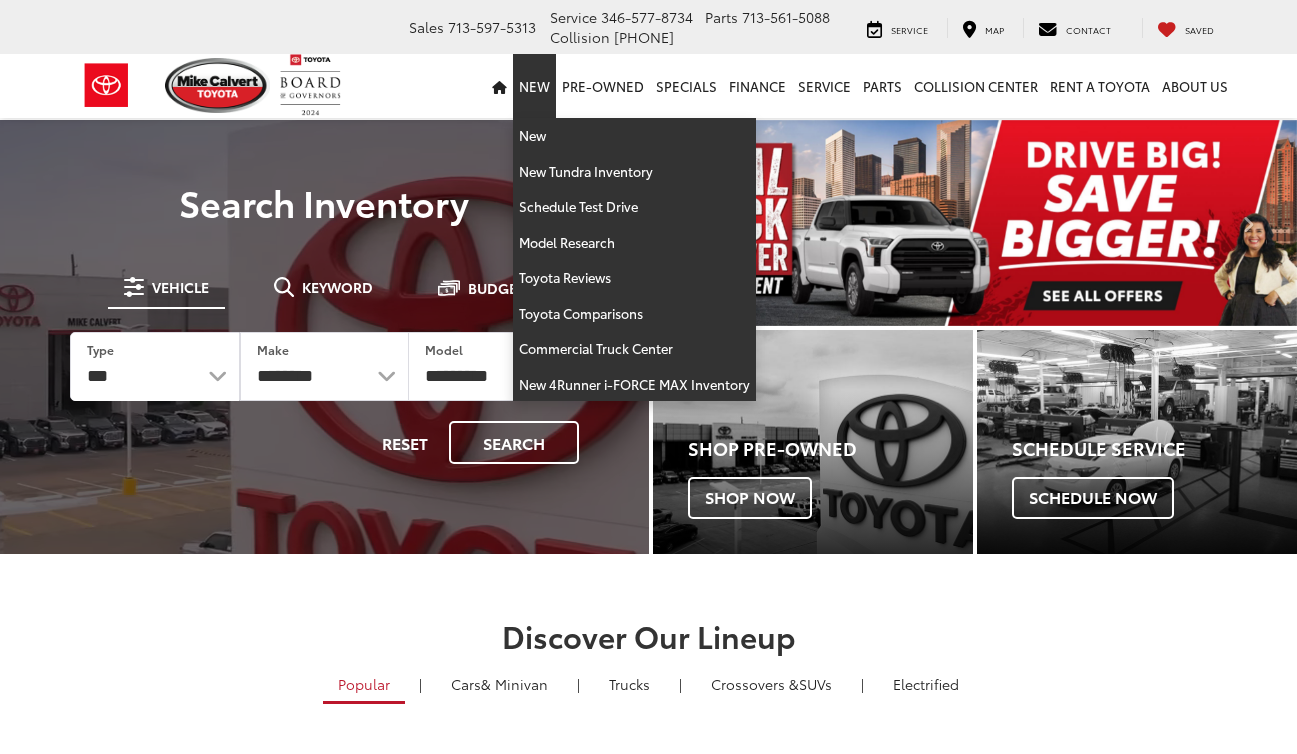scroll, scrollTop: 0, scrollLeft: 0, axis: both 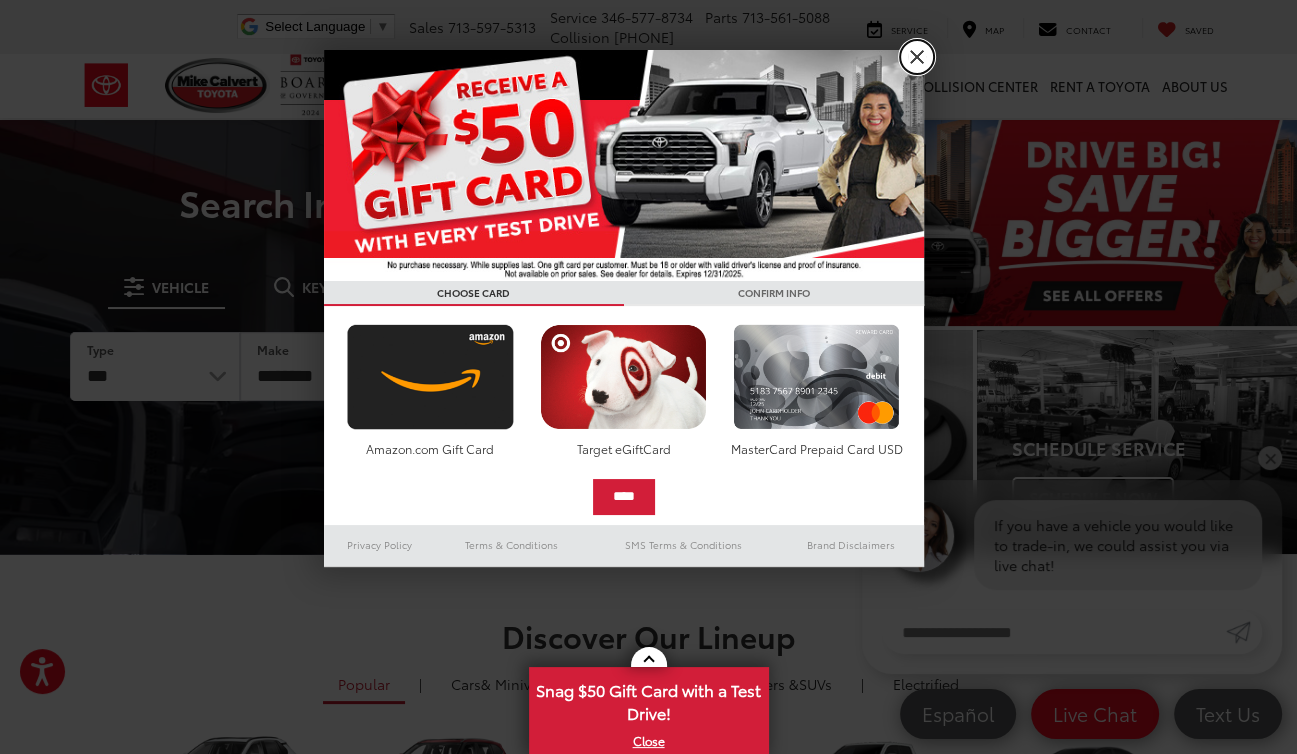 click on "X" at bounding box center [917, 57] 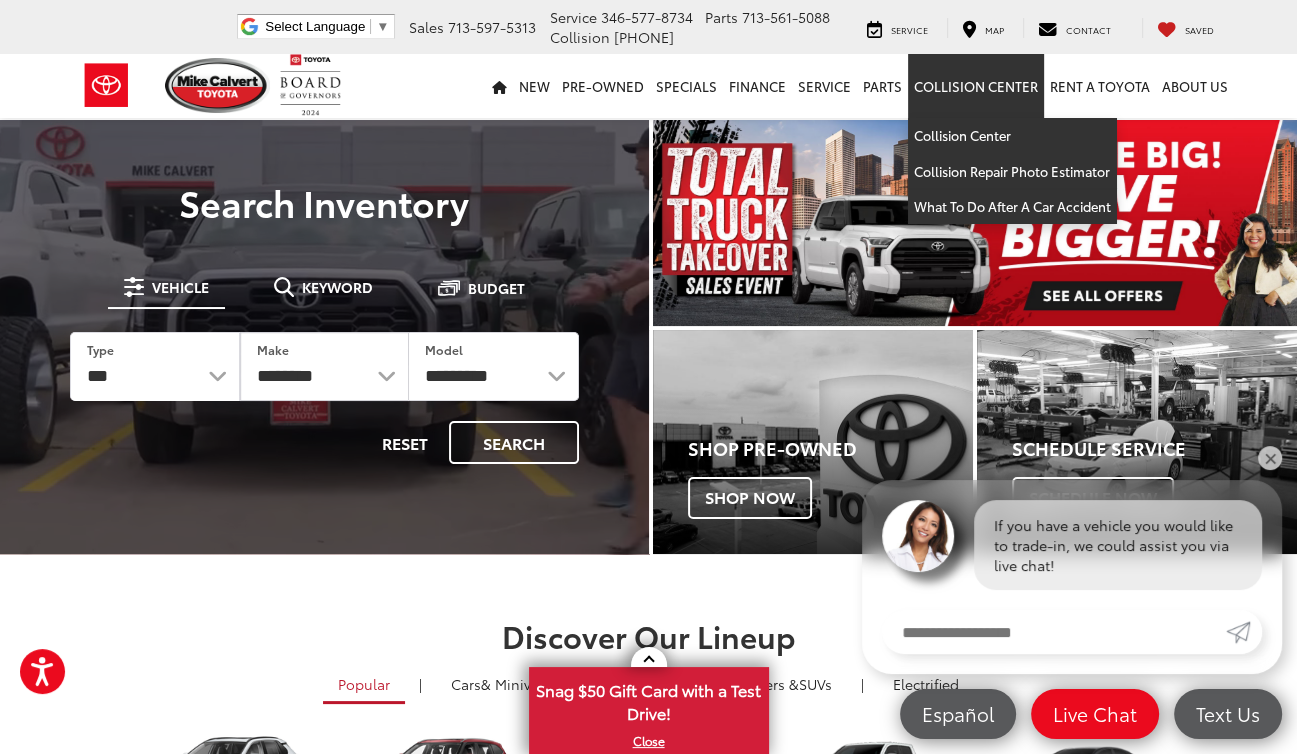 scroll, scrollTop: 0, scrollLeft: 0, axis: both 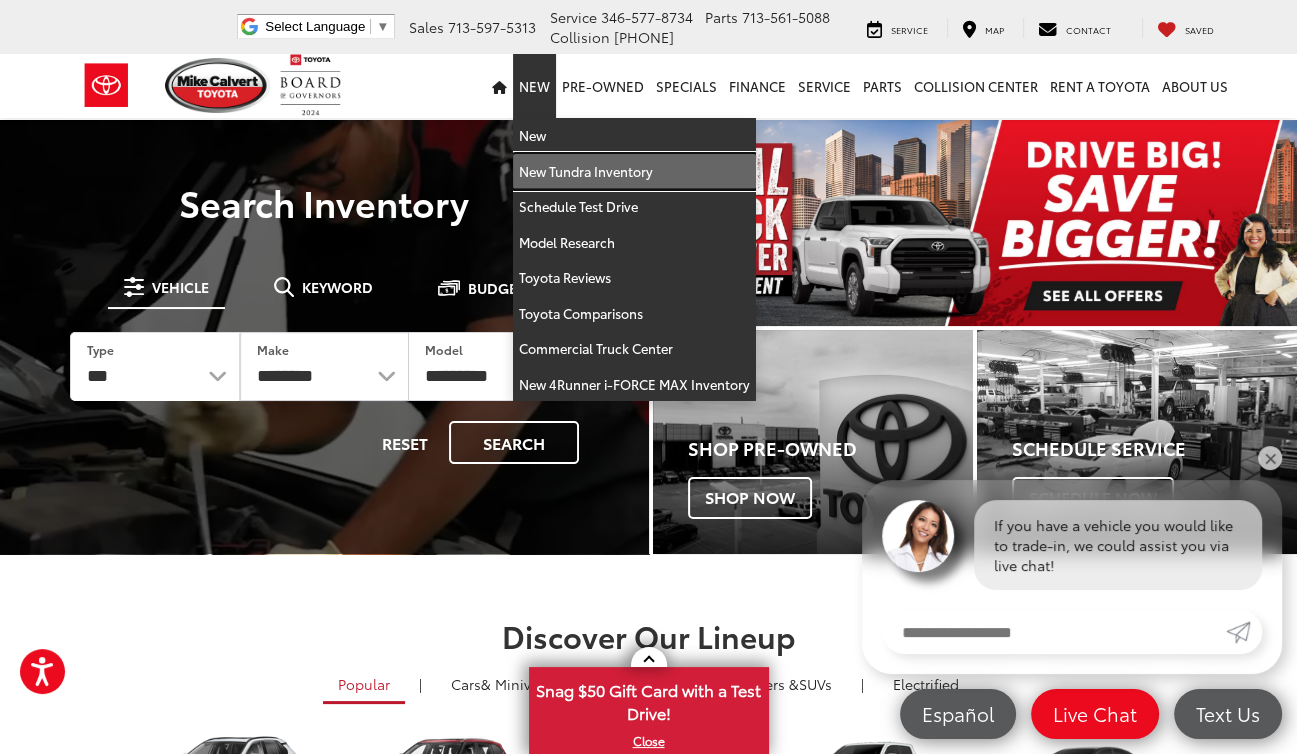 click on "New Tundra Inventory" at bounding box center (634, 172) 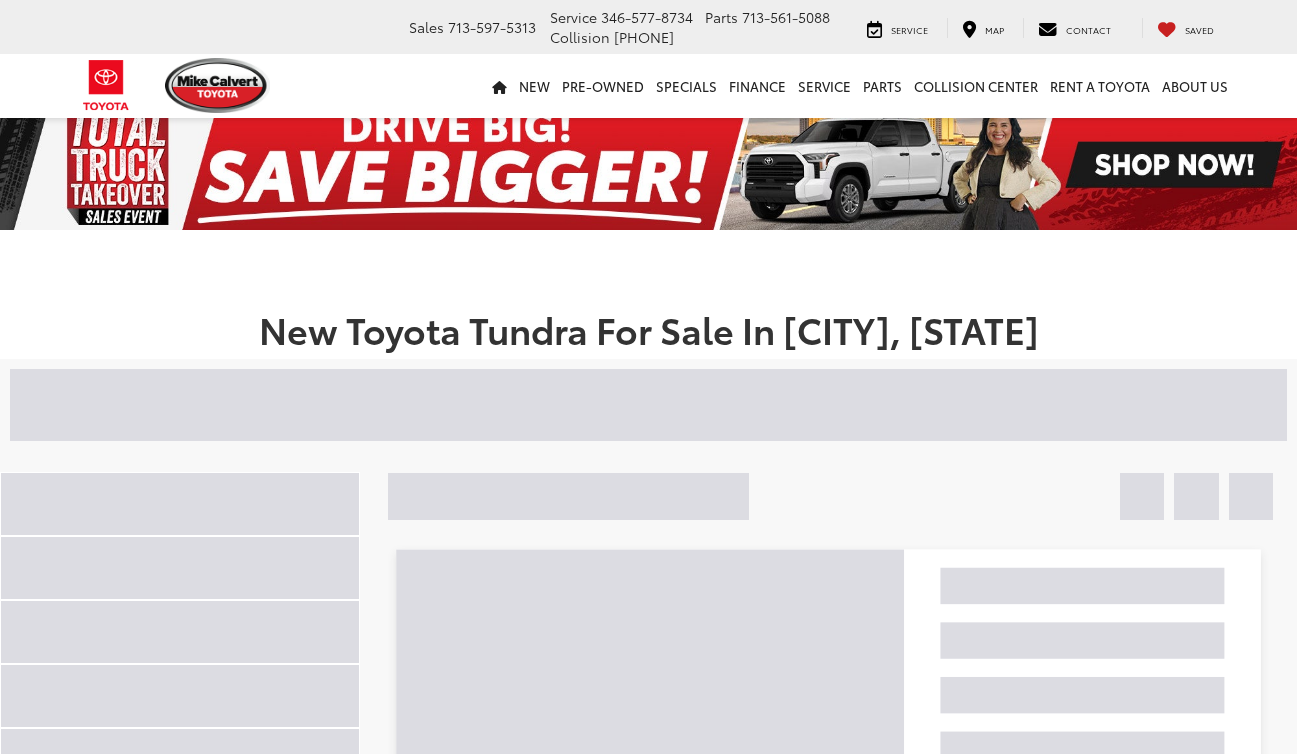 scroll, scrollTop: 0, scrollLeft: 0, axis: both 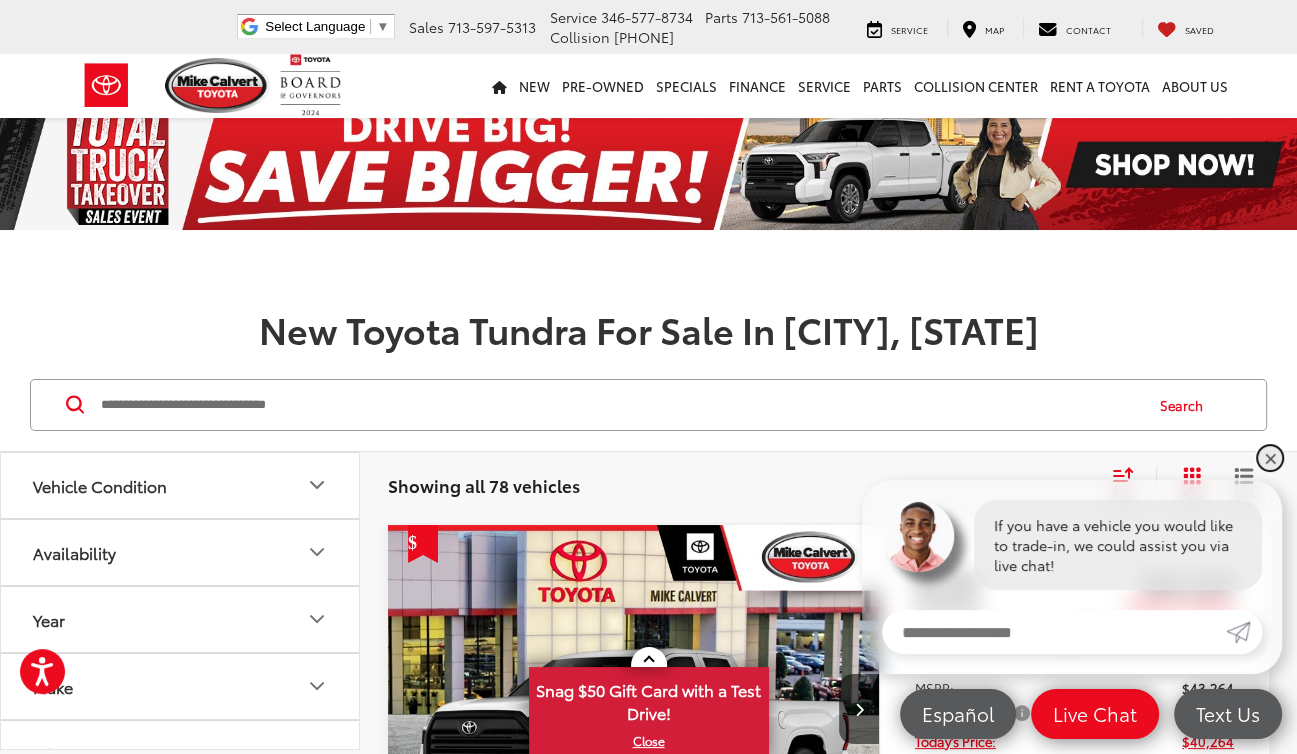 click on "✕" at bounding box center (1270, 458) 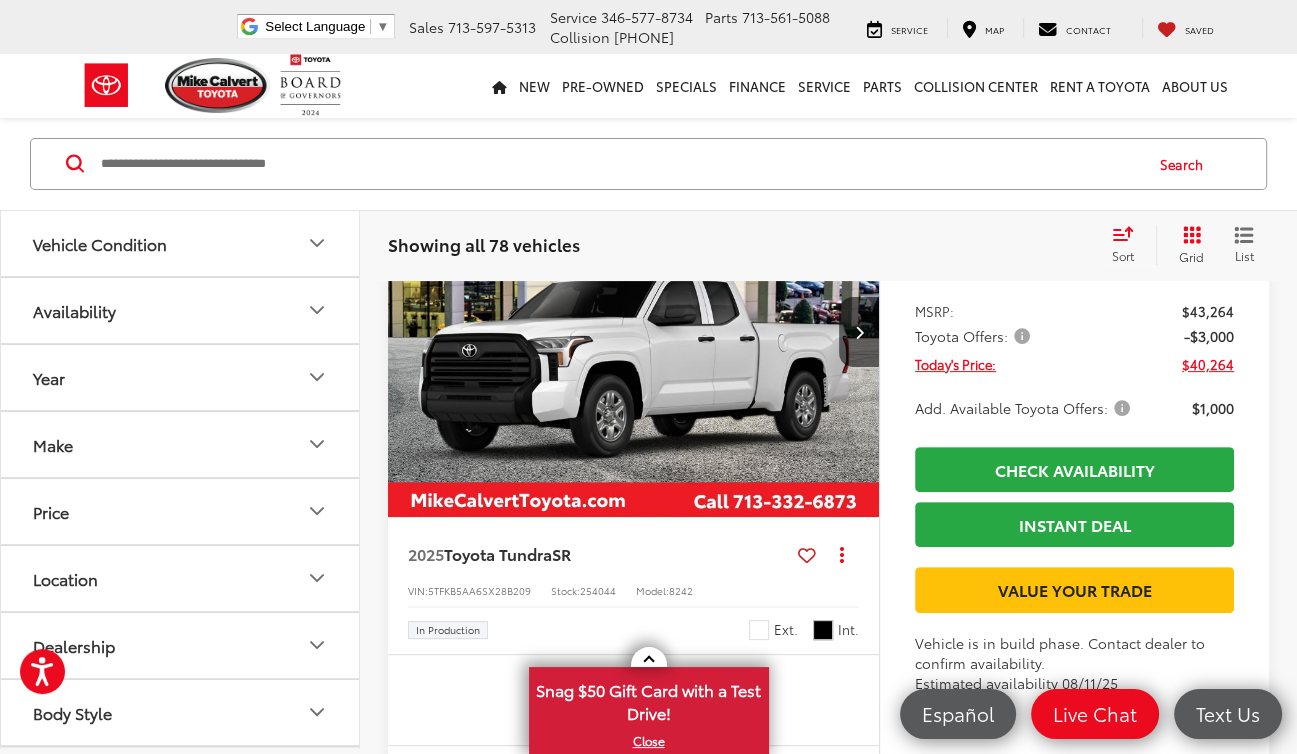scroll, scrollTop: 365, scrollLeft: 0, axis: vertical 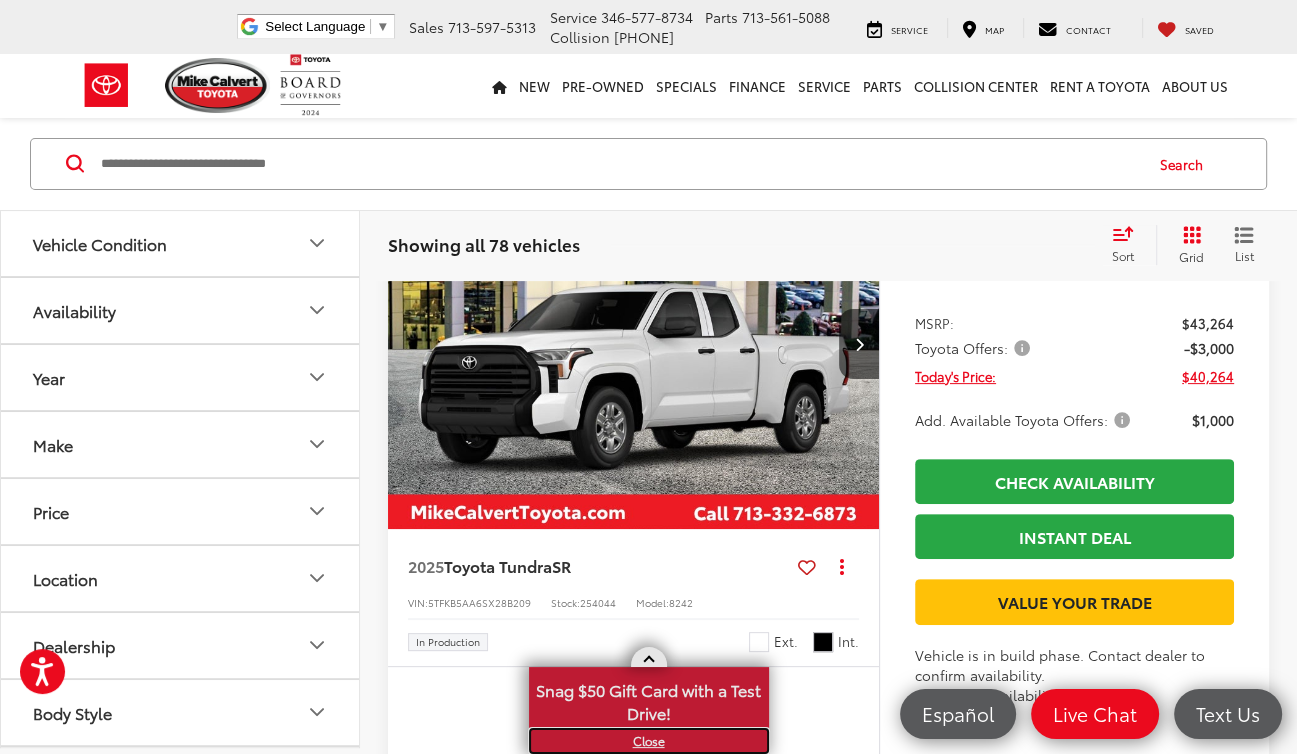 click on "X" at bounding box center (649, 741) 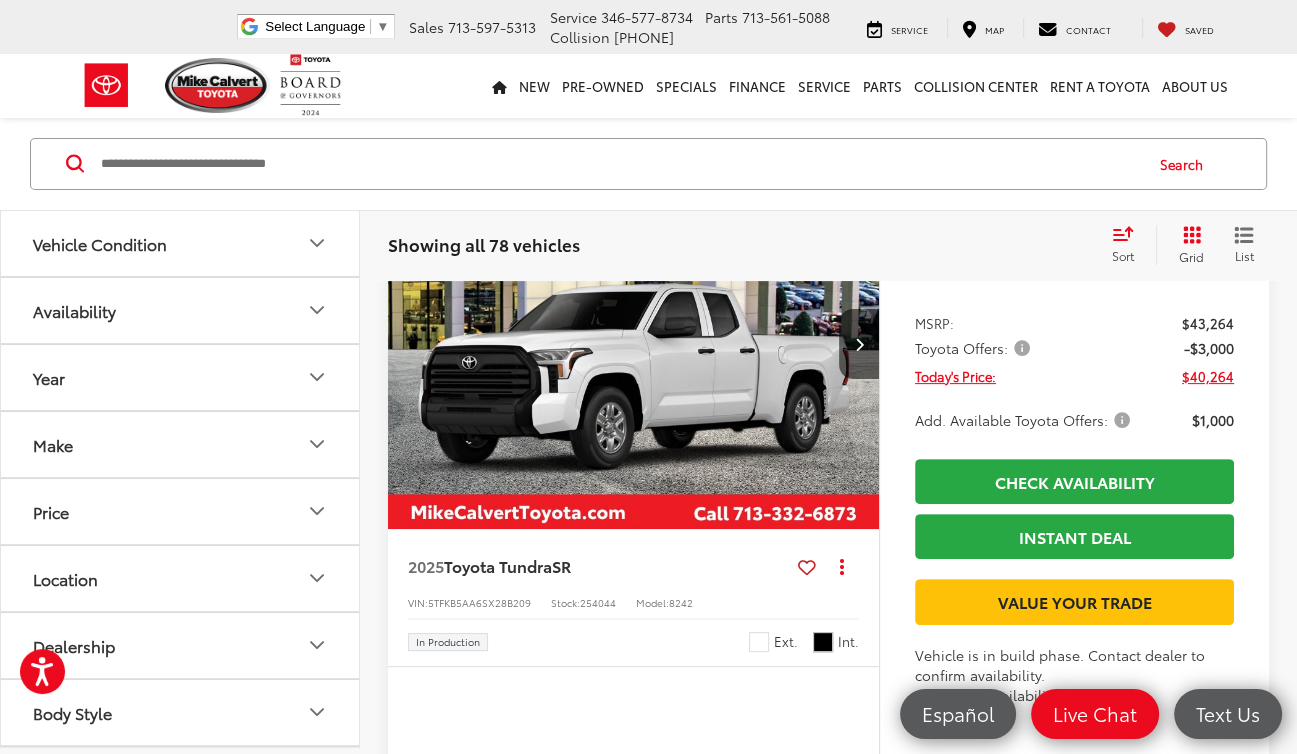 drag, startPoint x: 1287, startPoint y: 94, endPoint x: 1304, endPoint y: 156, distance: 64.288414 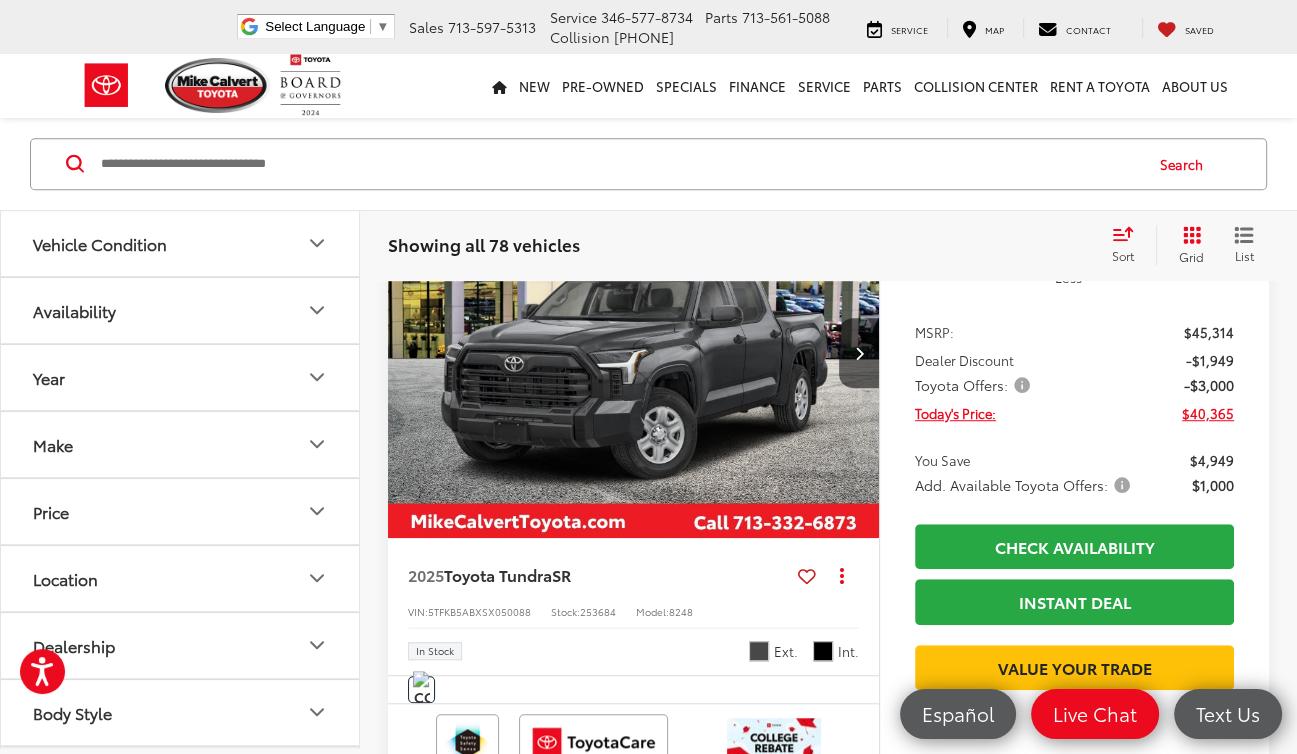 scroll, scrollTop: 1054, scrollLeft: 0, axis: vertical 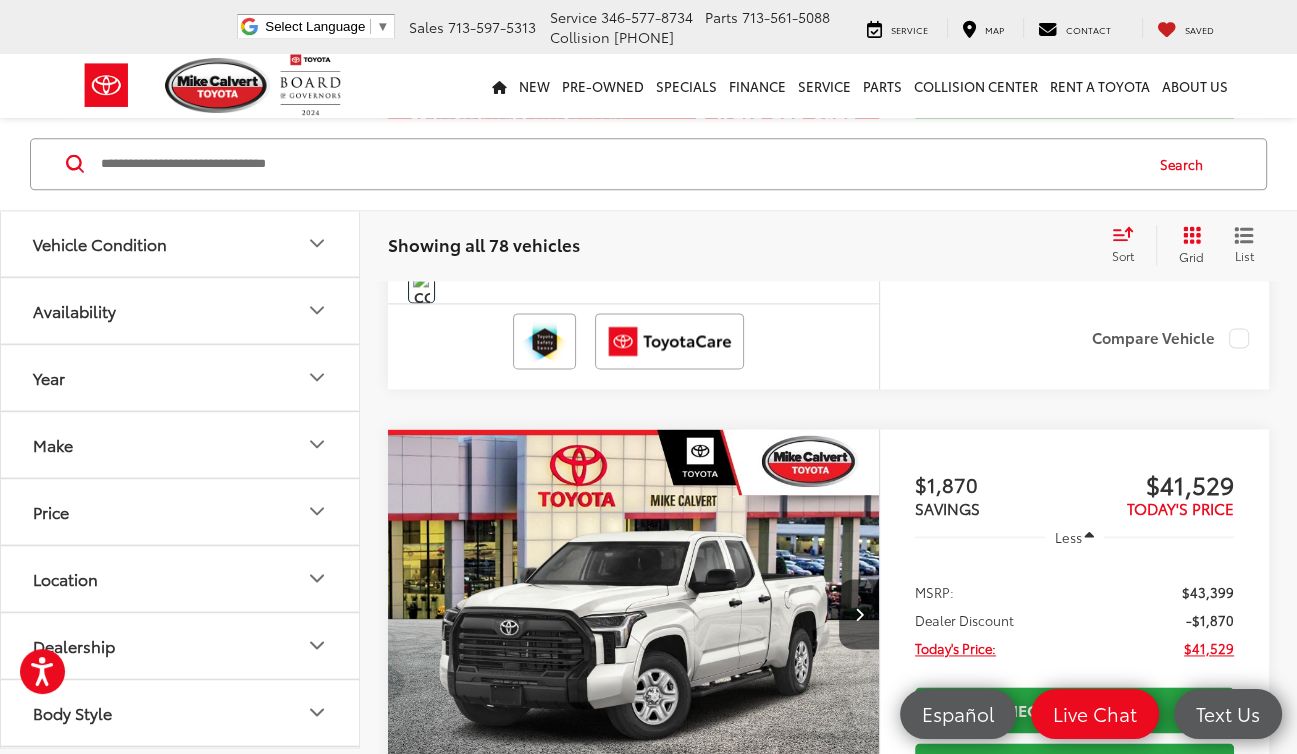 click on "Showing all 78 vehicles Clear All + 0" at bounding box center [741, 245] 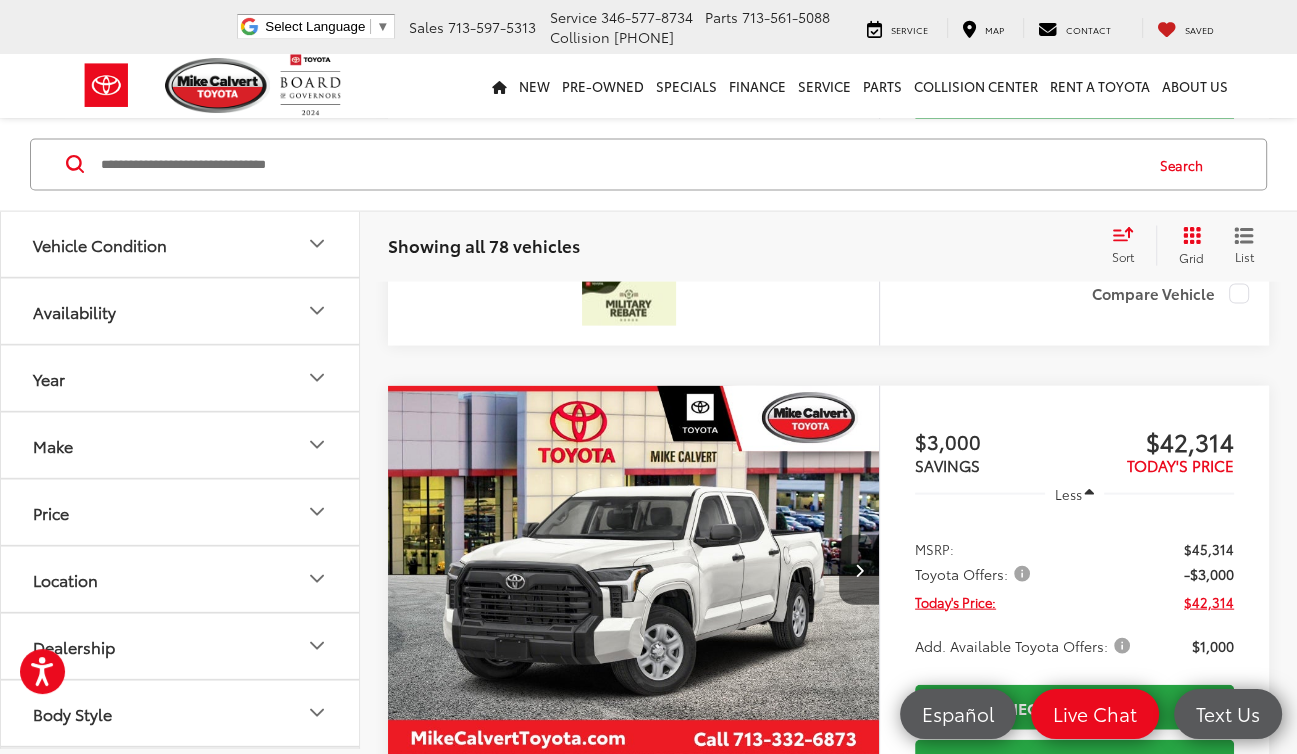 scroll, scrollTop: 3624, scrollLeft: 0, axis: vertical 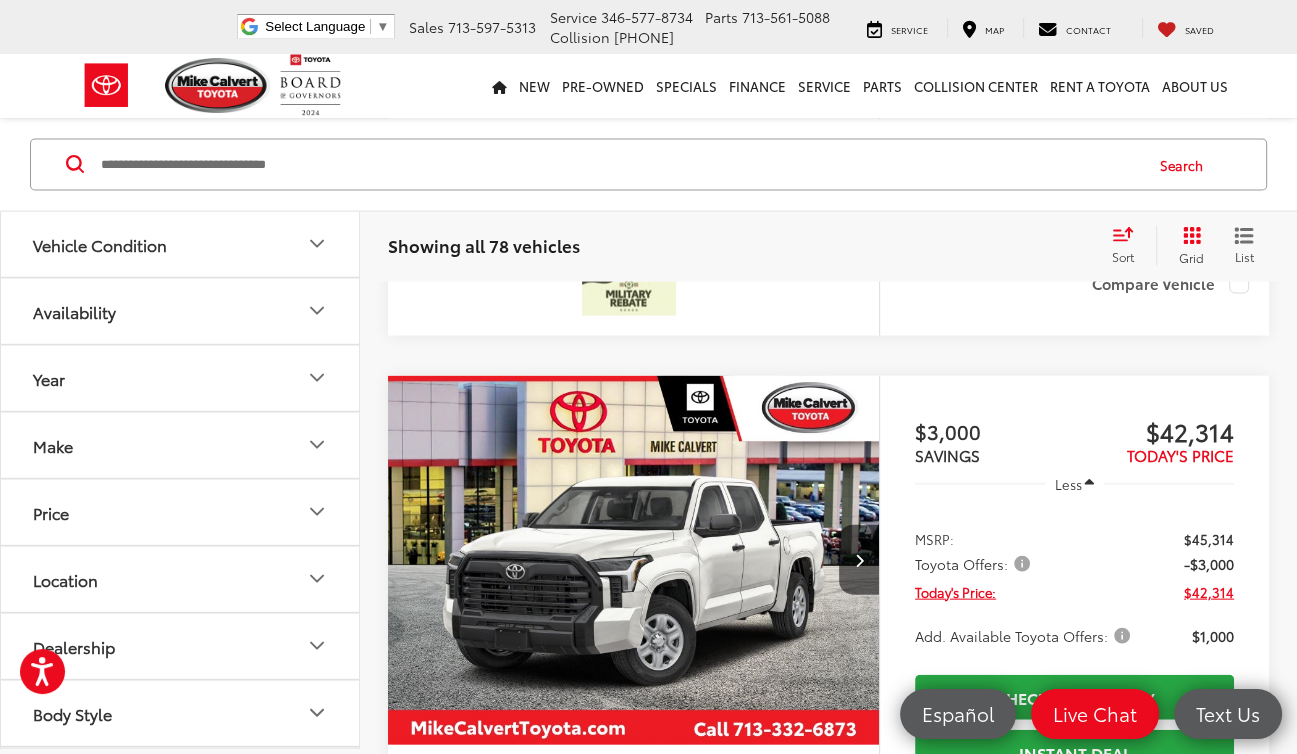 click 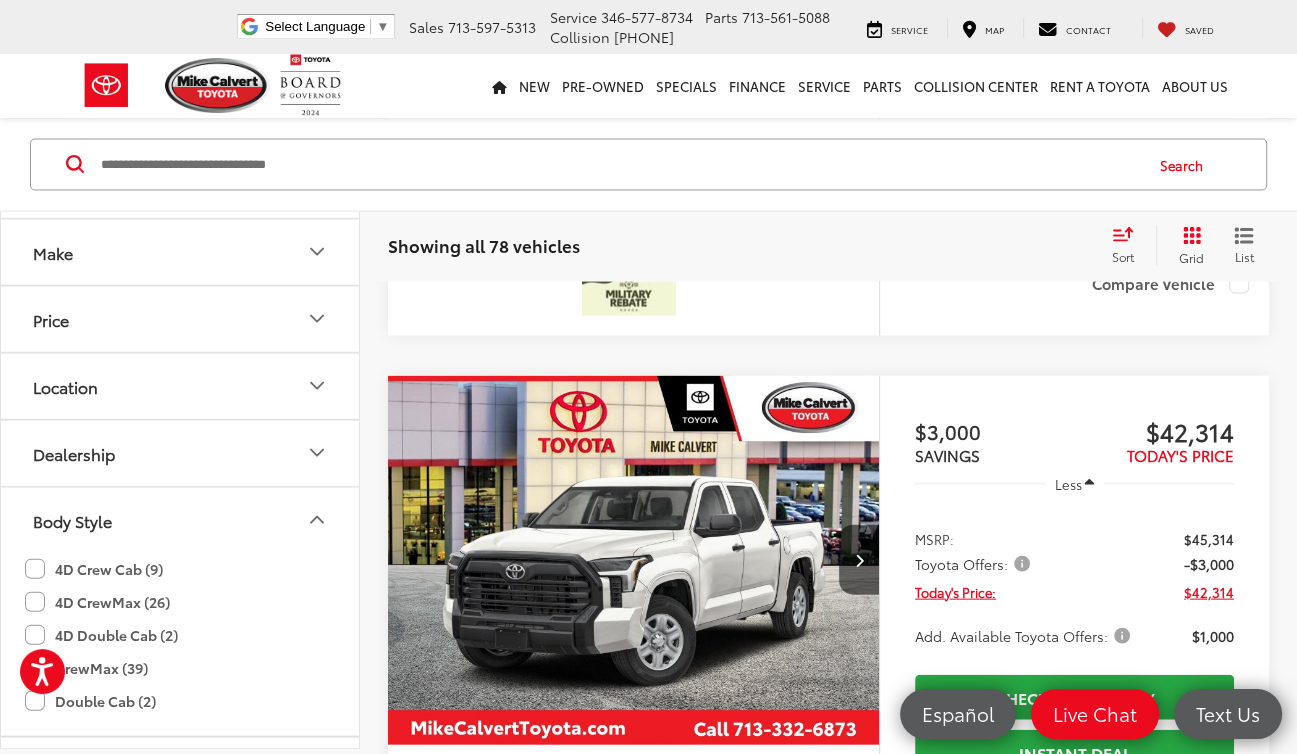 scroll, scrollTop: 194, scrollLeft: 0, axis: vertical 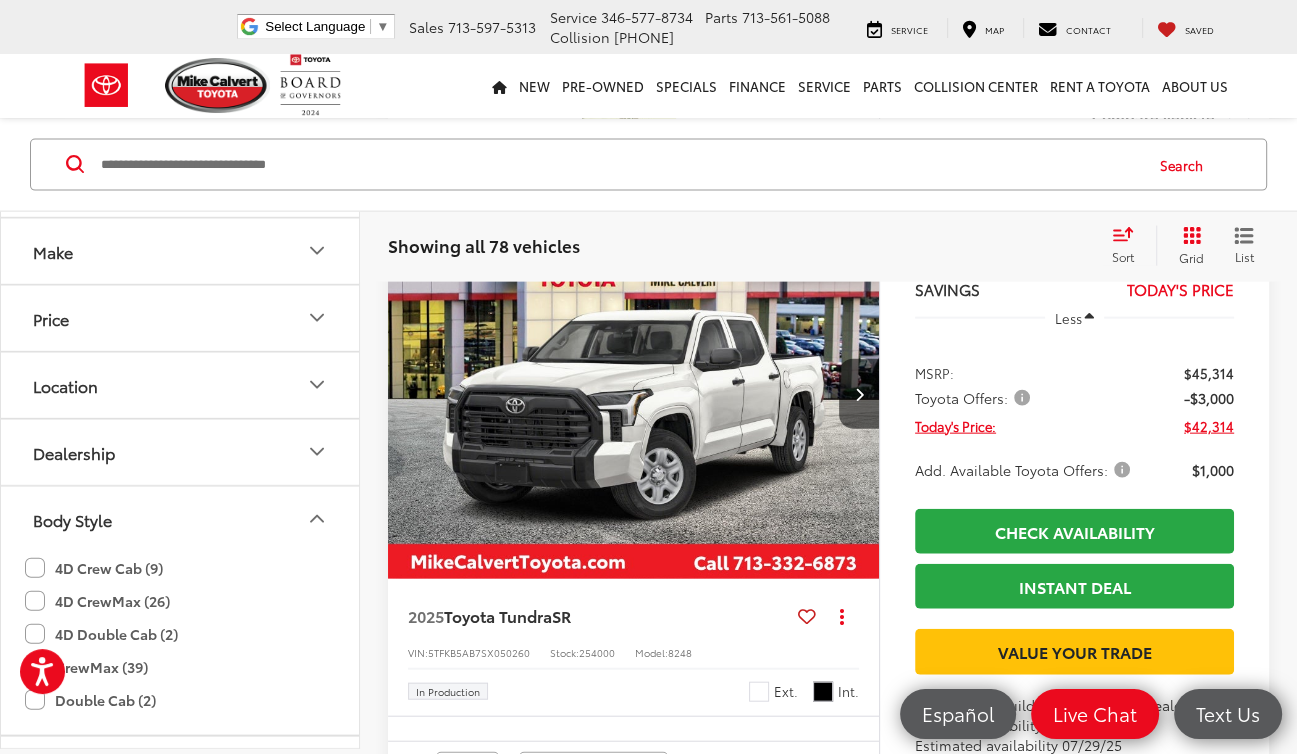 click on "4D CrewMax (26)" 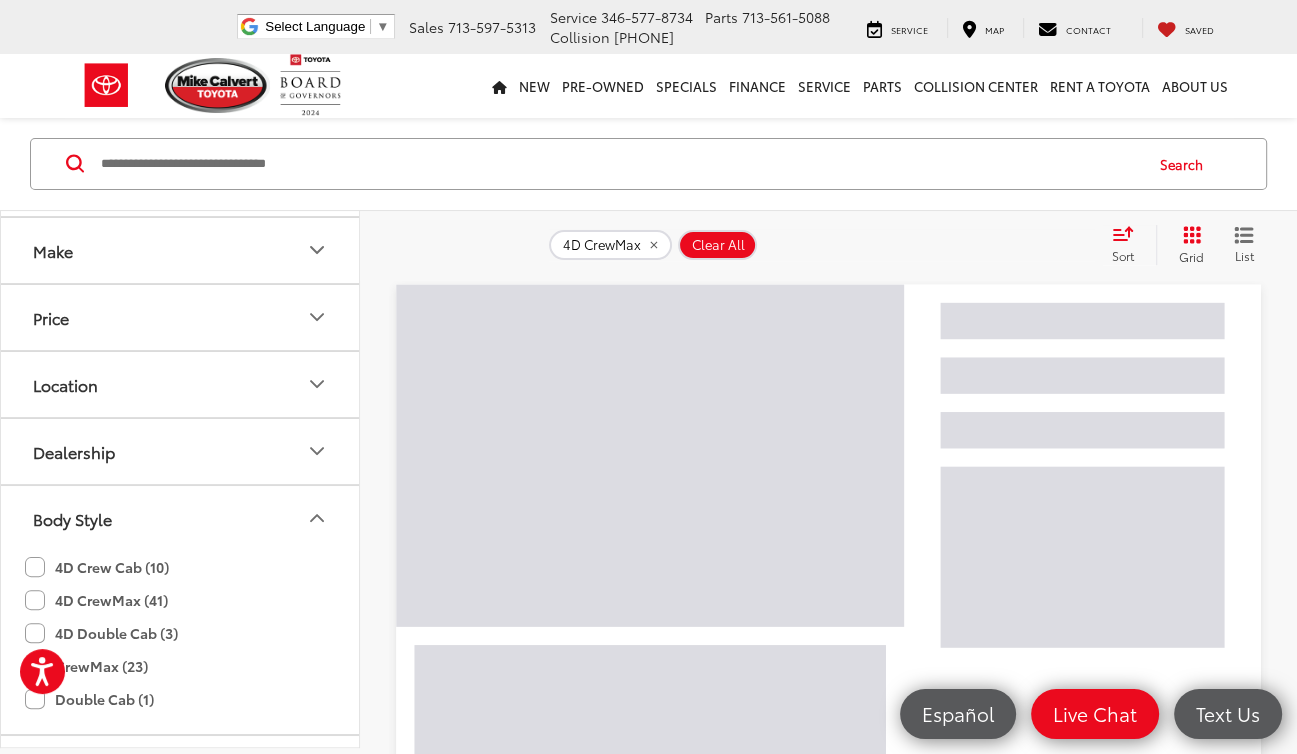scroll, scrollTop: 241, scrollLeft: 0, axis: vertical 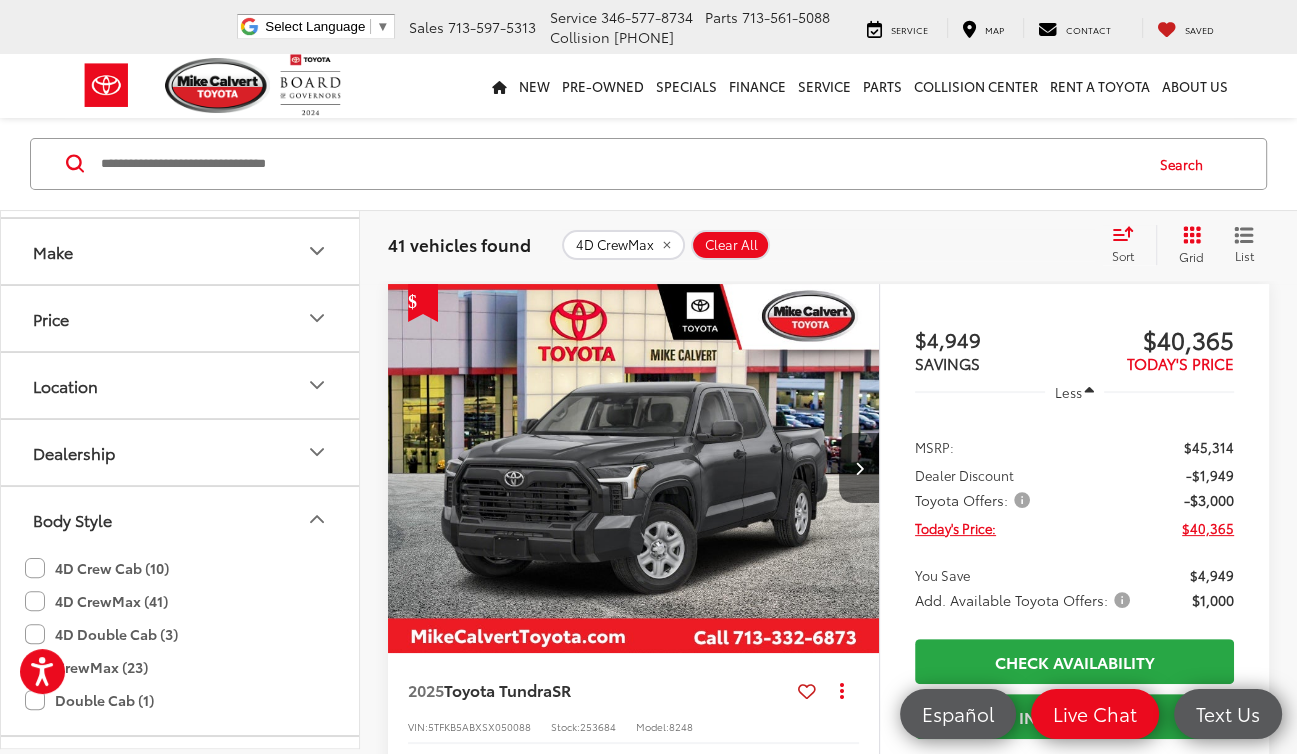 click on "4D CrewMax (41)" 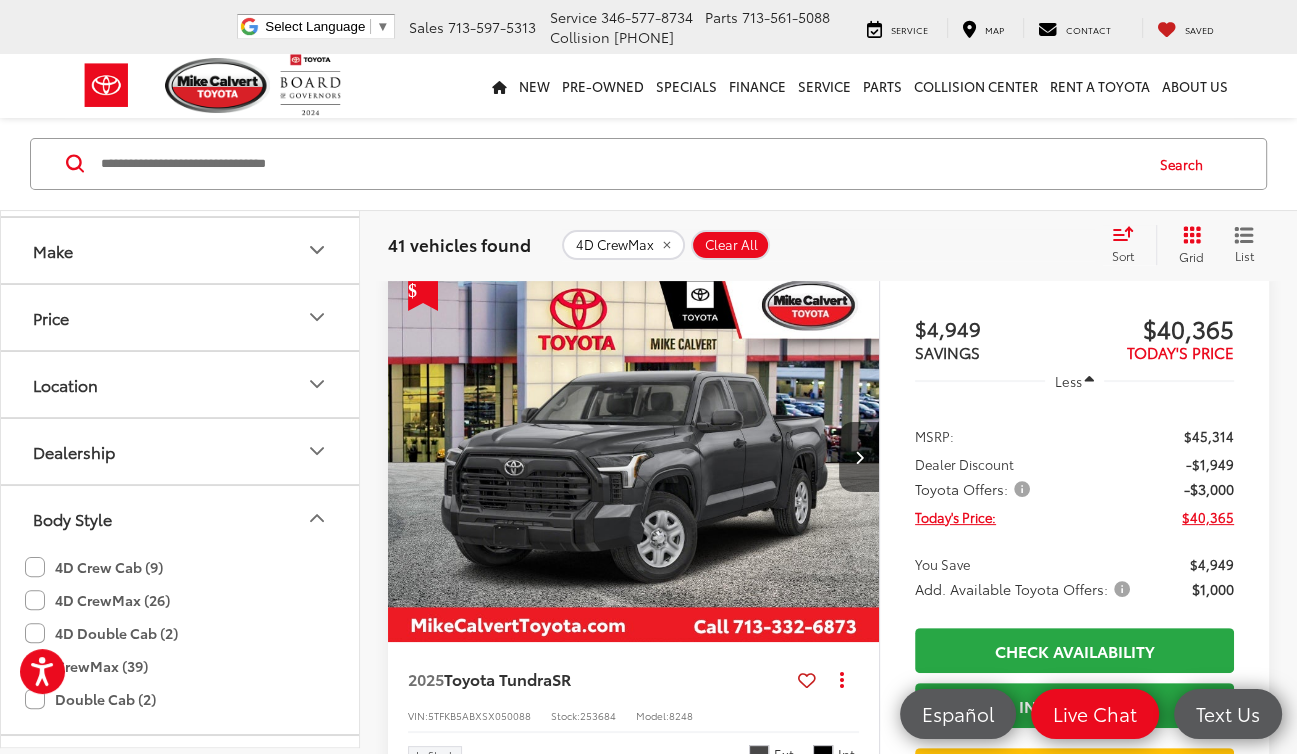 scroll, scrollTop: 241, scrollLeft: 0, axis: vertical 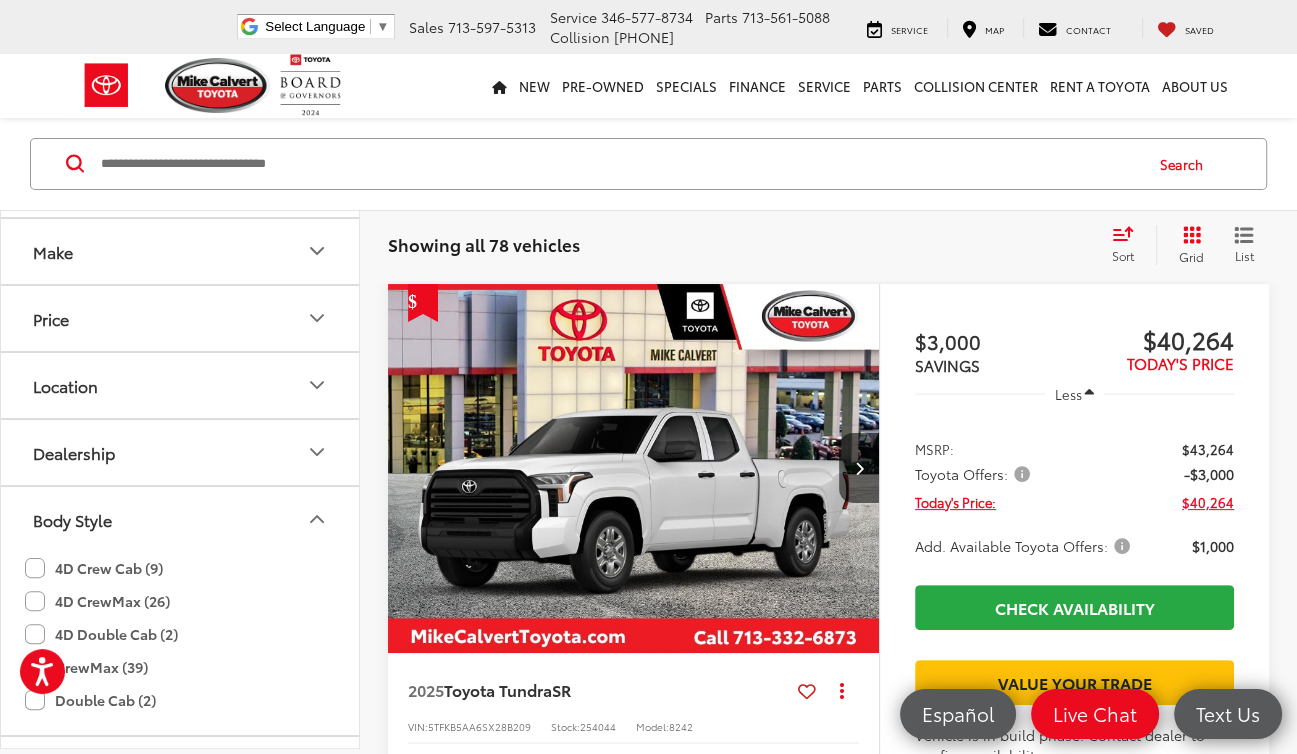 click on "4D Crew Cab (9)" 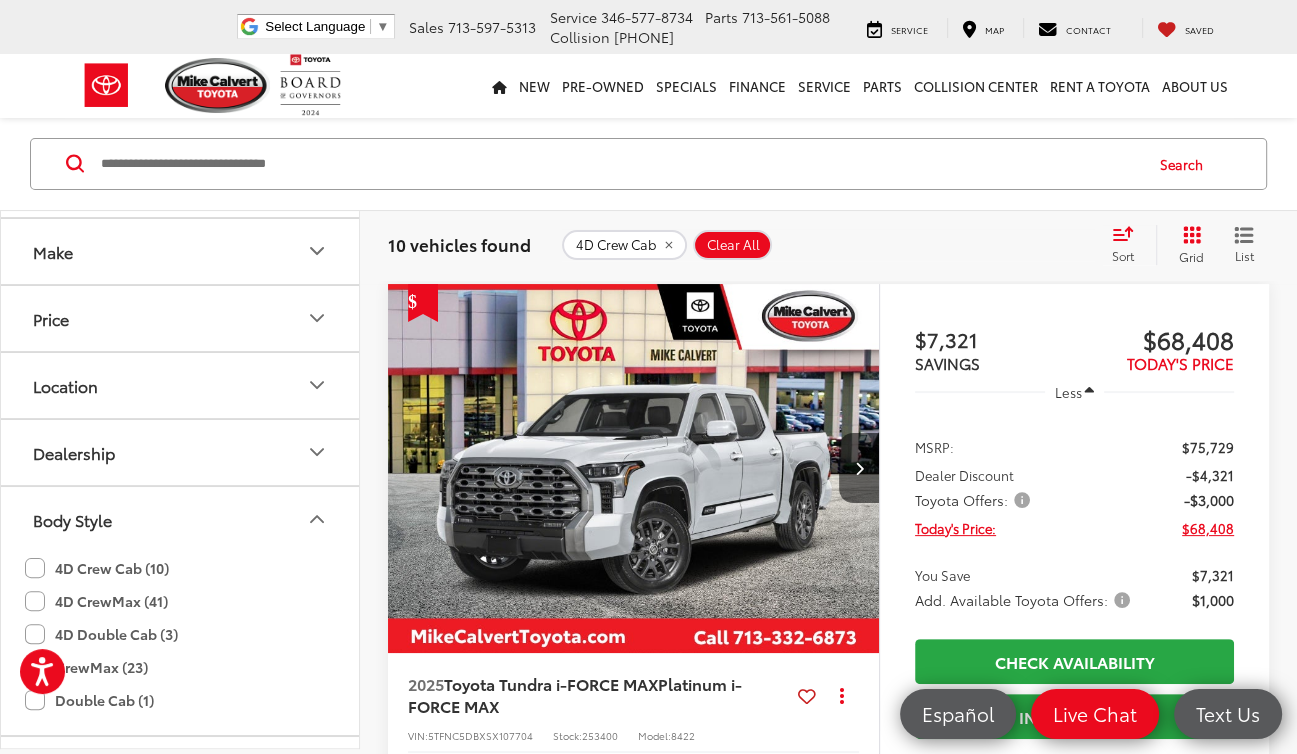 click on "4D Crew Cab (10)" 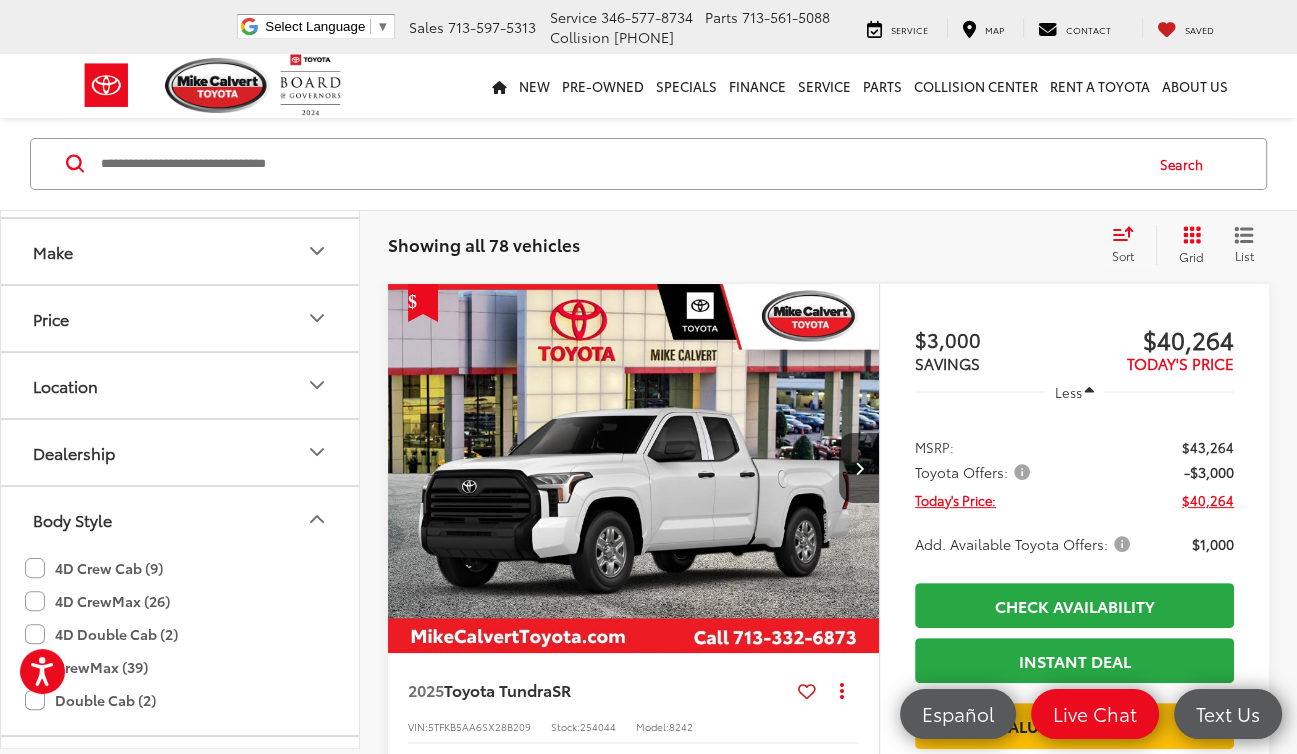 click on "4D Double Cab (2)" 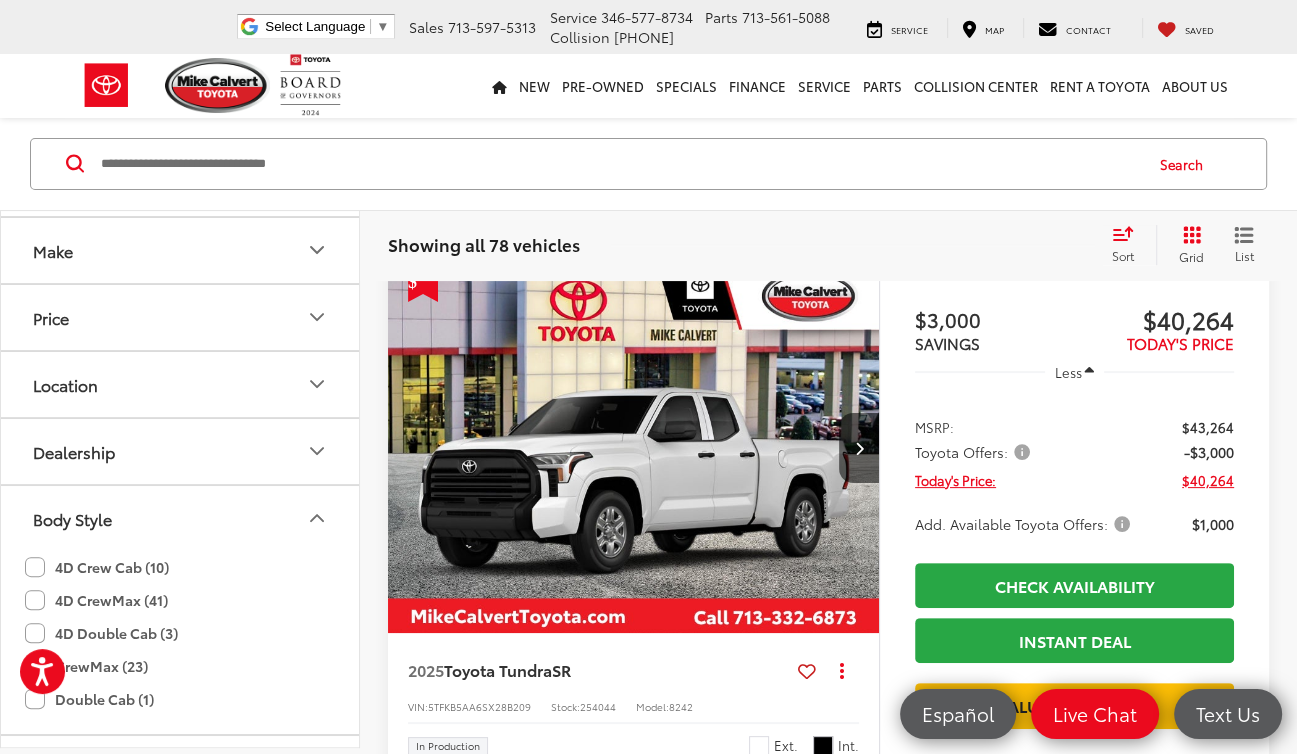 scroll, scrollTop: 241, scrollLeft: 0, axis: vertical 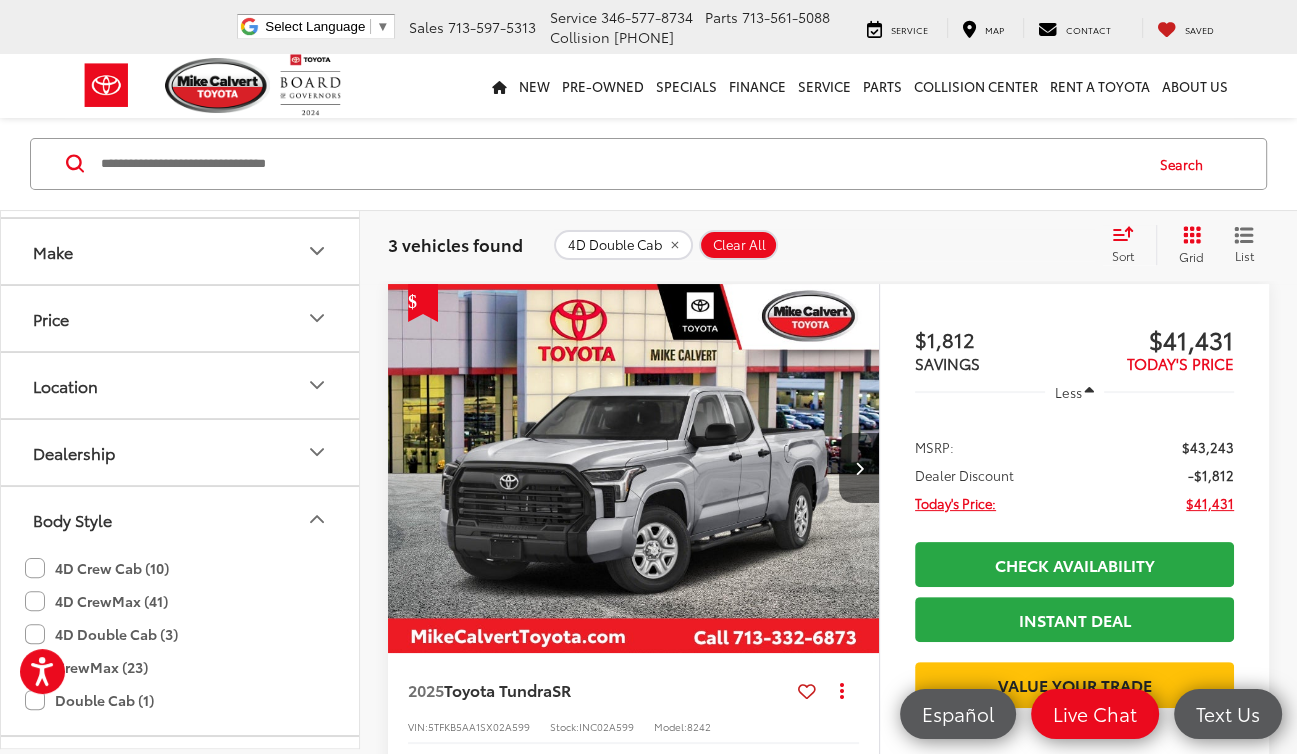 click on "4D Double Cab (3)" 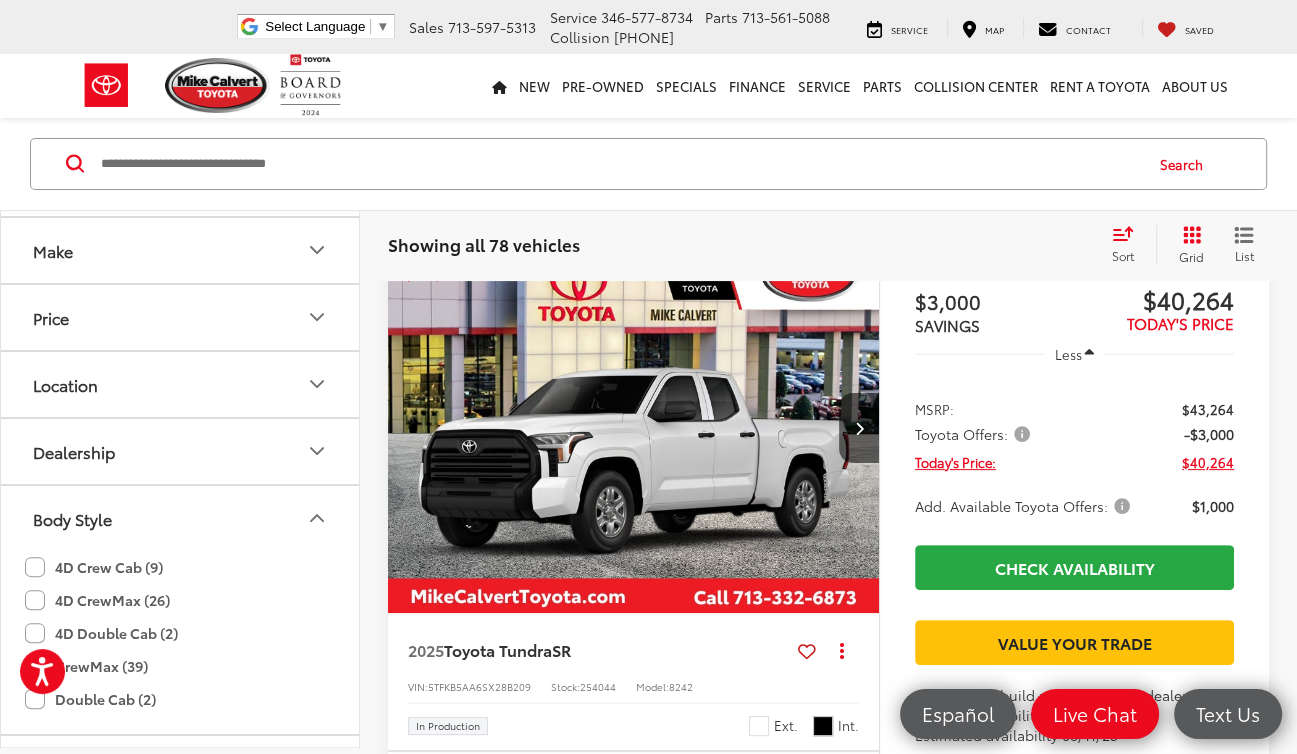 scroll, scrollTop: 241, scrollLeft: 0, axis: vertical 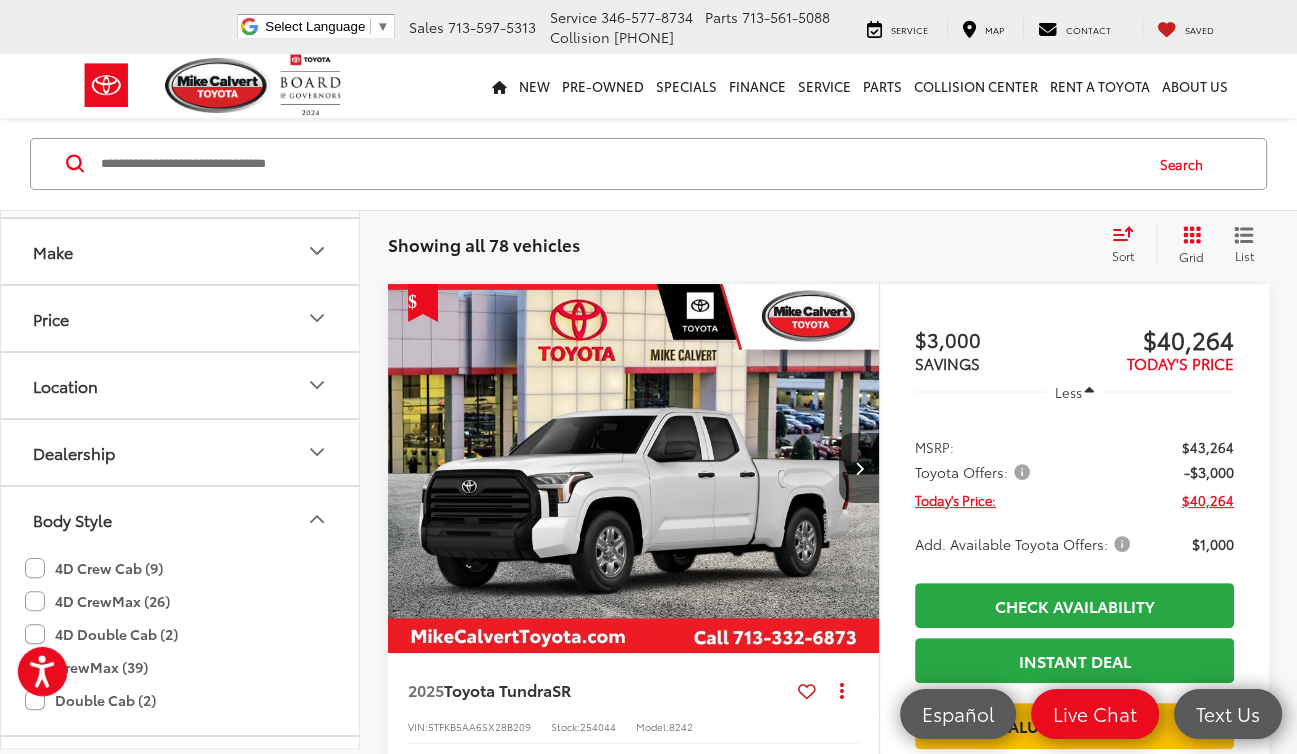 click 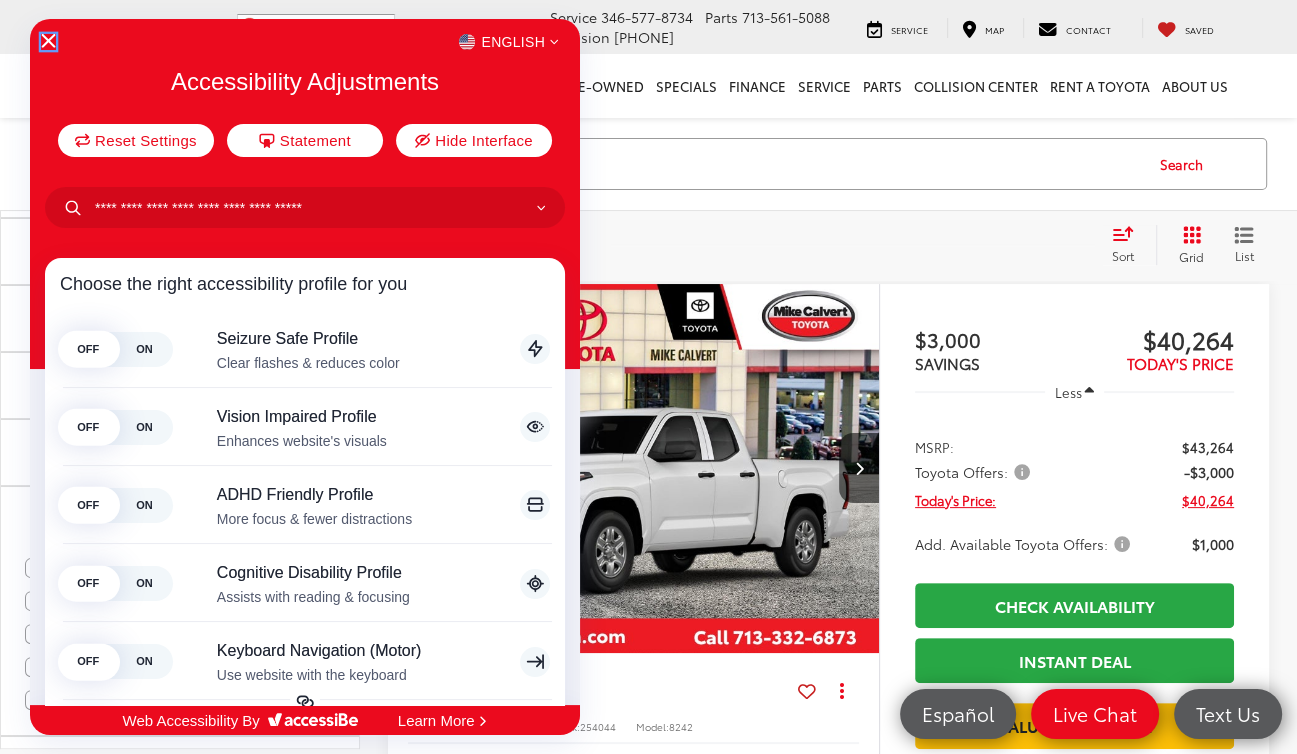 click 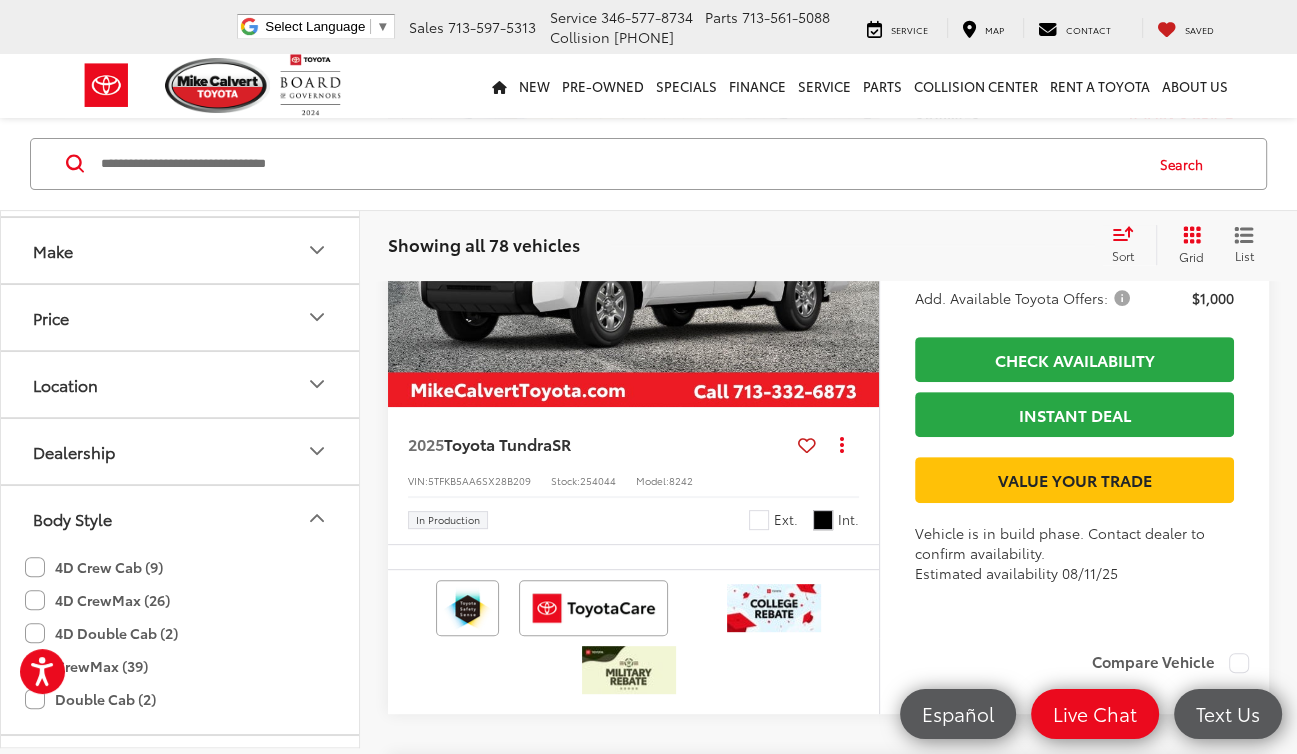 scroll, scrollTop: 494, scrollLeft: 0, axis: vertical 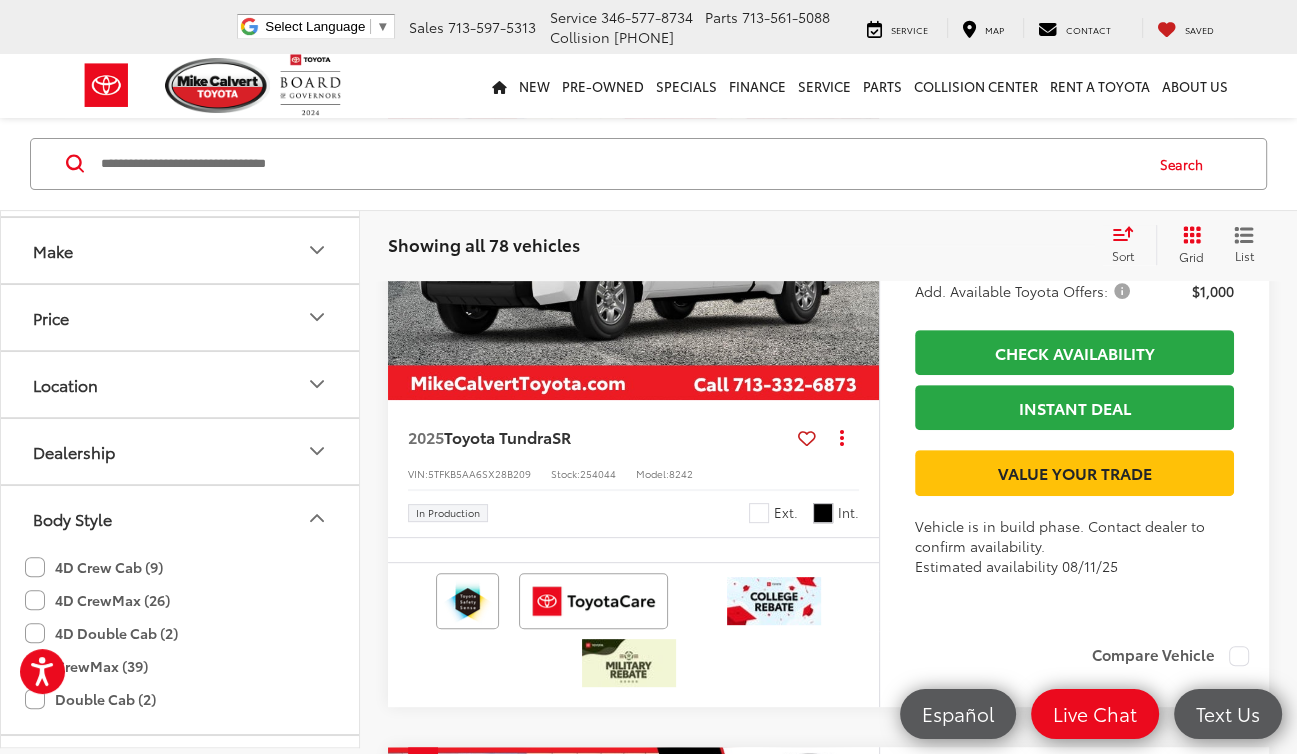 click on "CrewMax (39)" 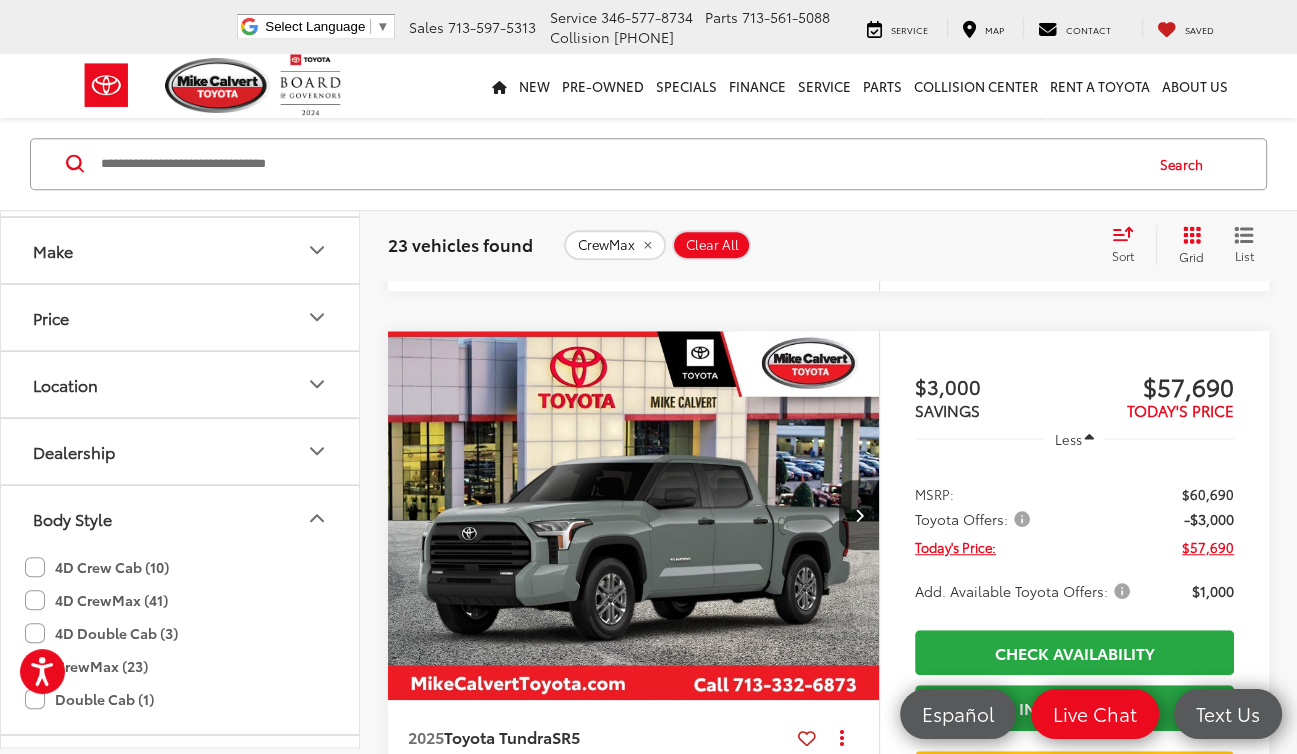 scroll, scrollTop: 912, scrollLeft: 0, axis: vertical 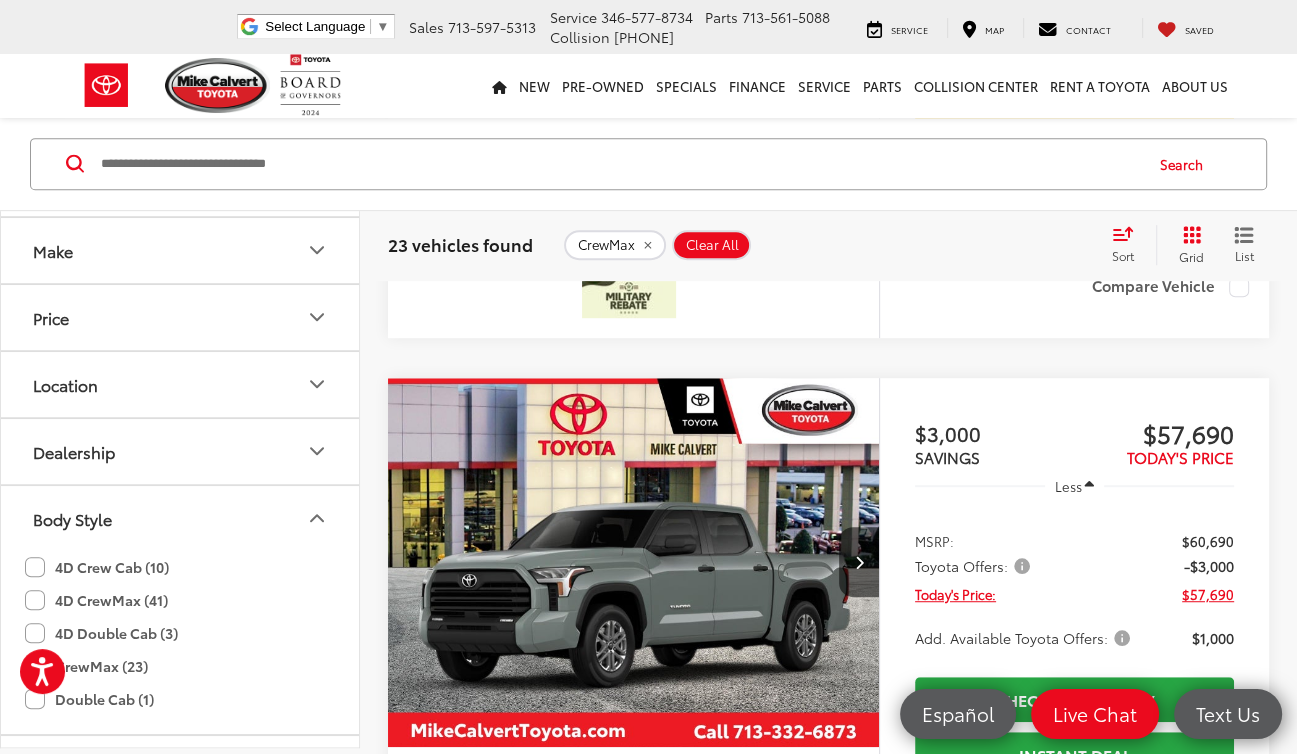 click on "CrewMax (23)" 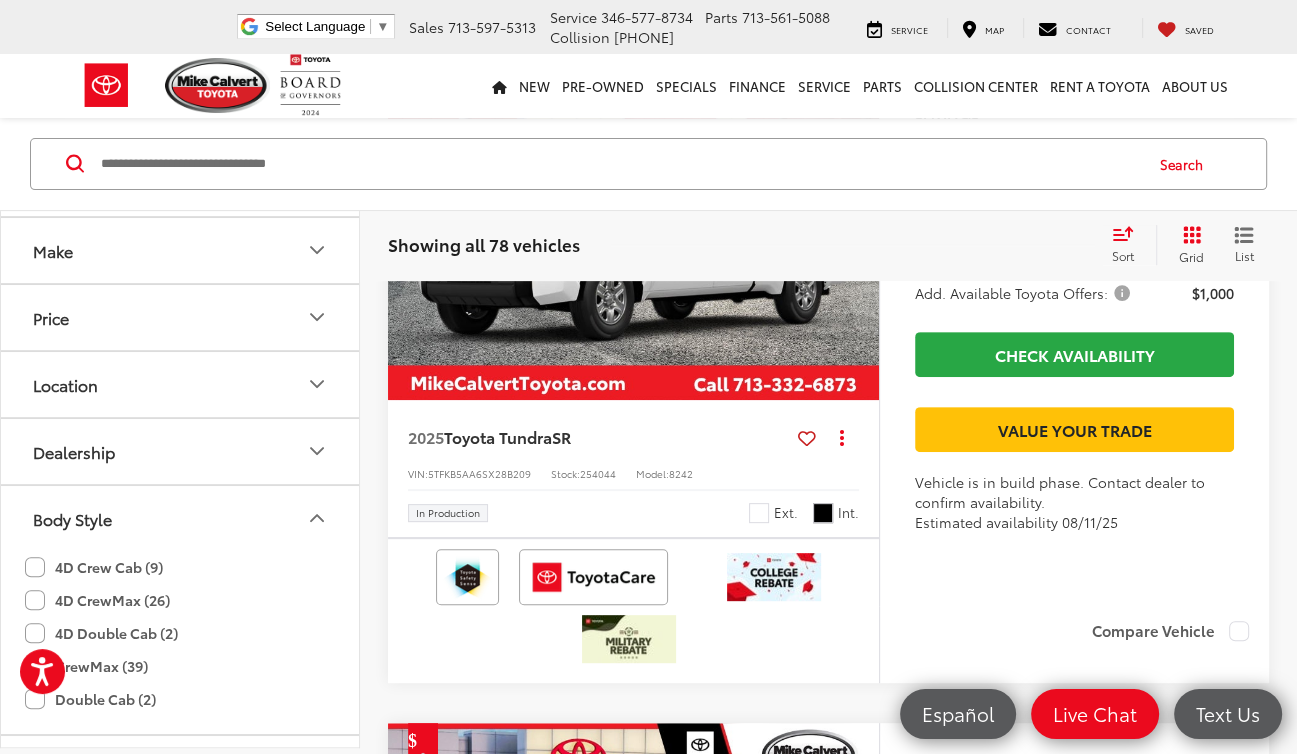 scroll, scrollTop: 241, scrollLeft: 0, axis: vertical 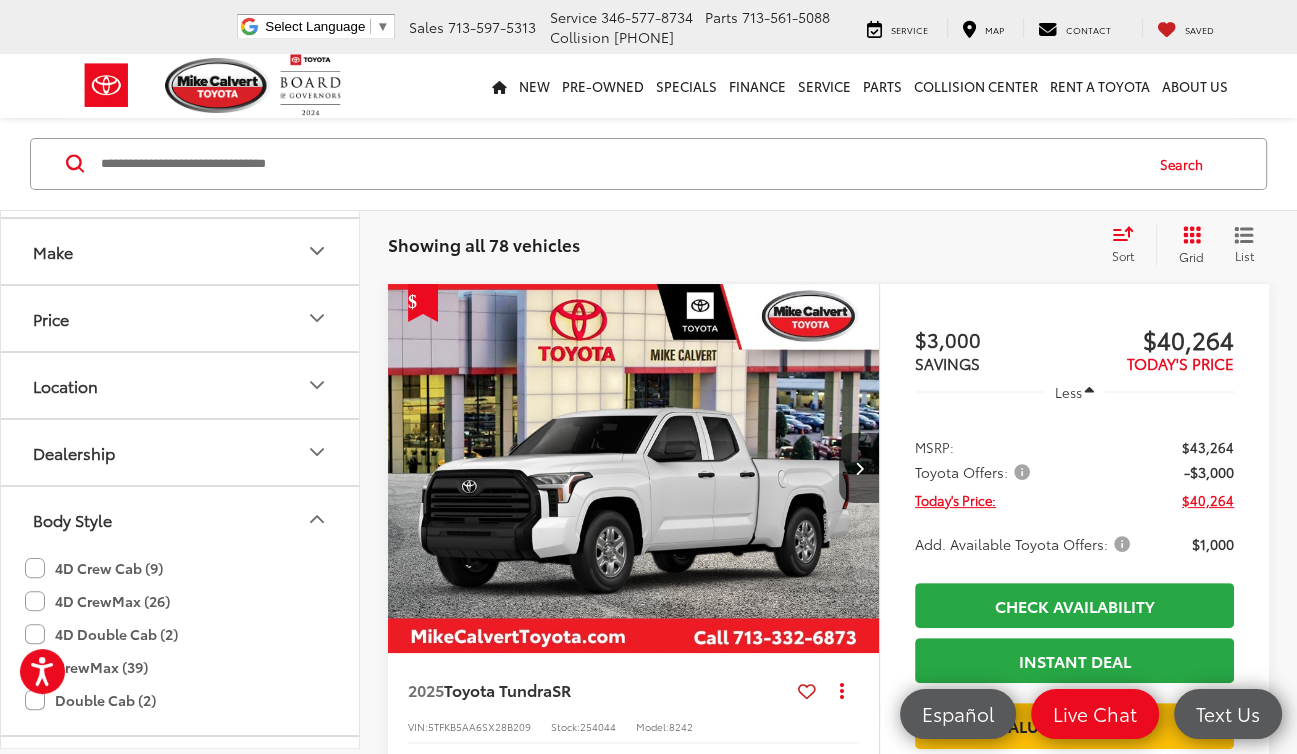 click on "4D CrewMax (26)" 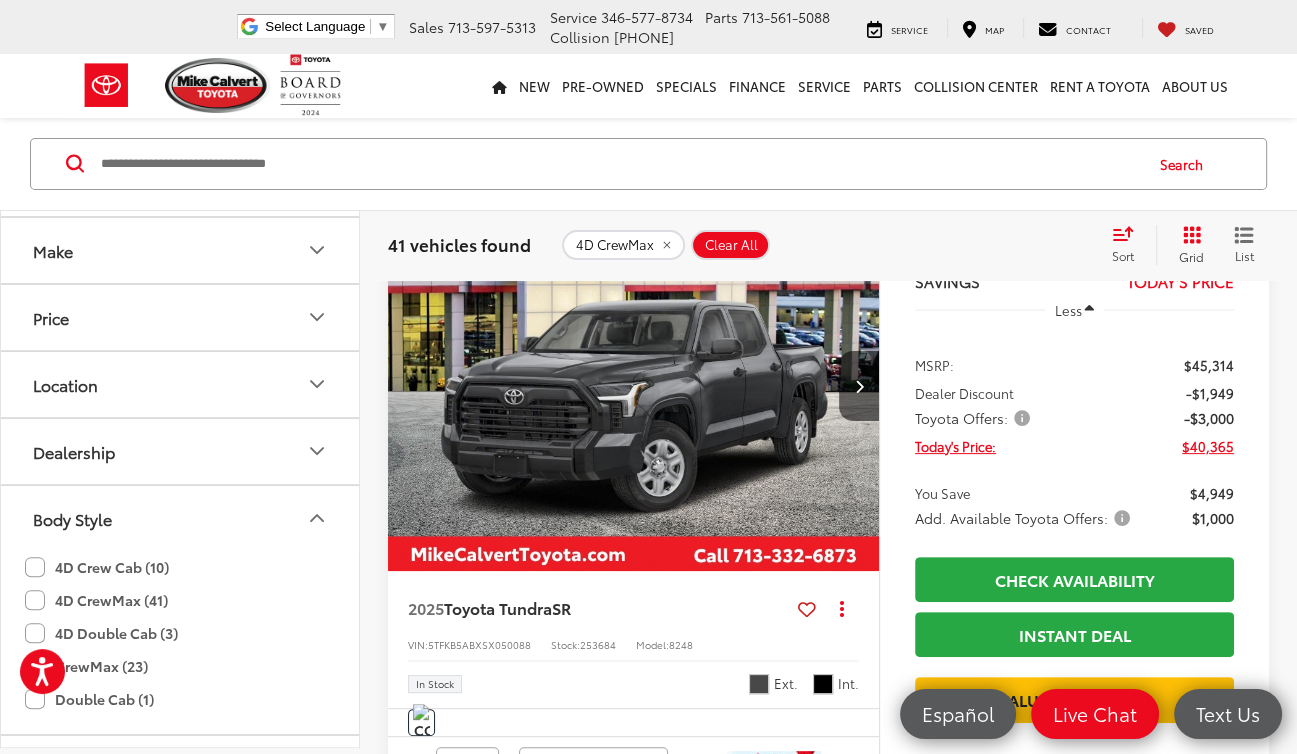 scroll, scrollTop: 331, scrollLeft: 0, axis: vertical 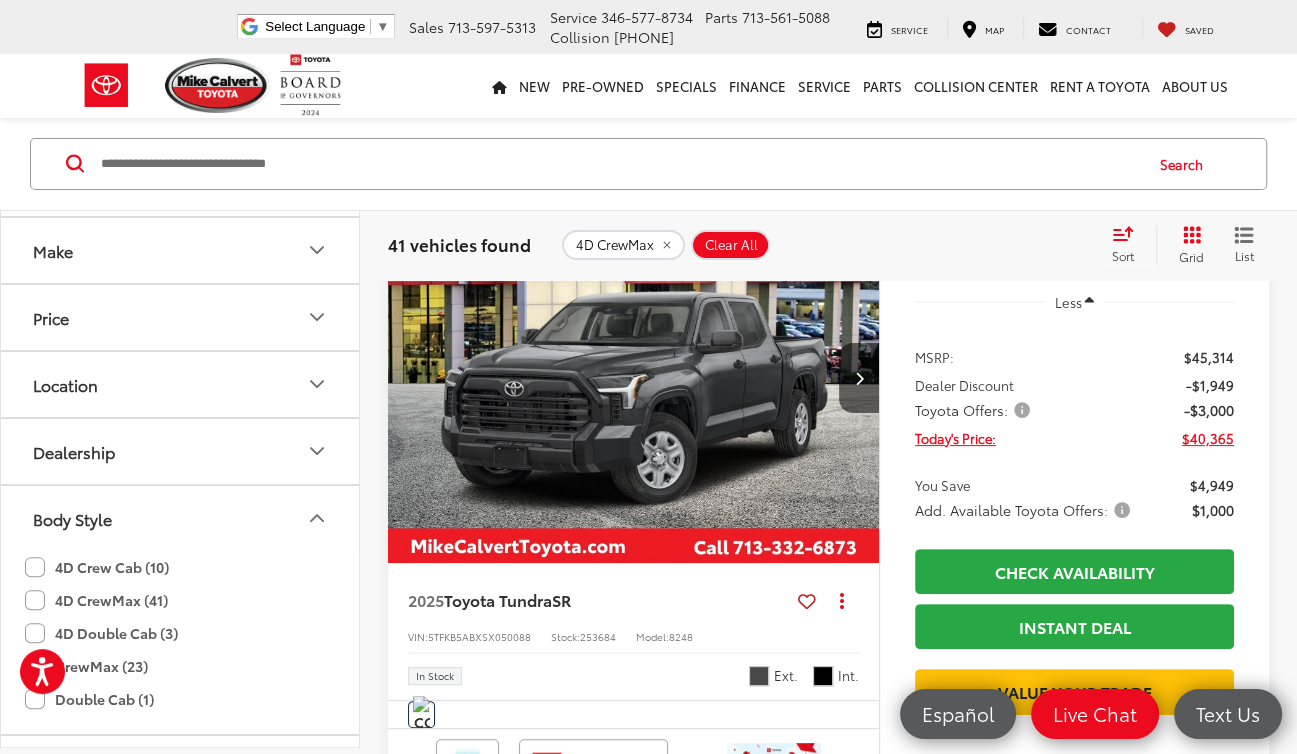 click at bounding box center [634, 379] 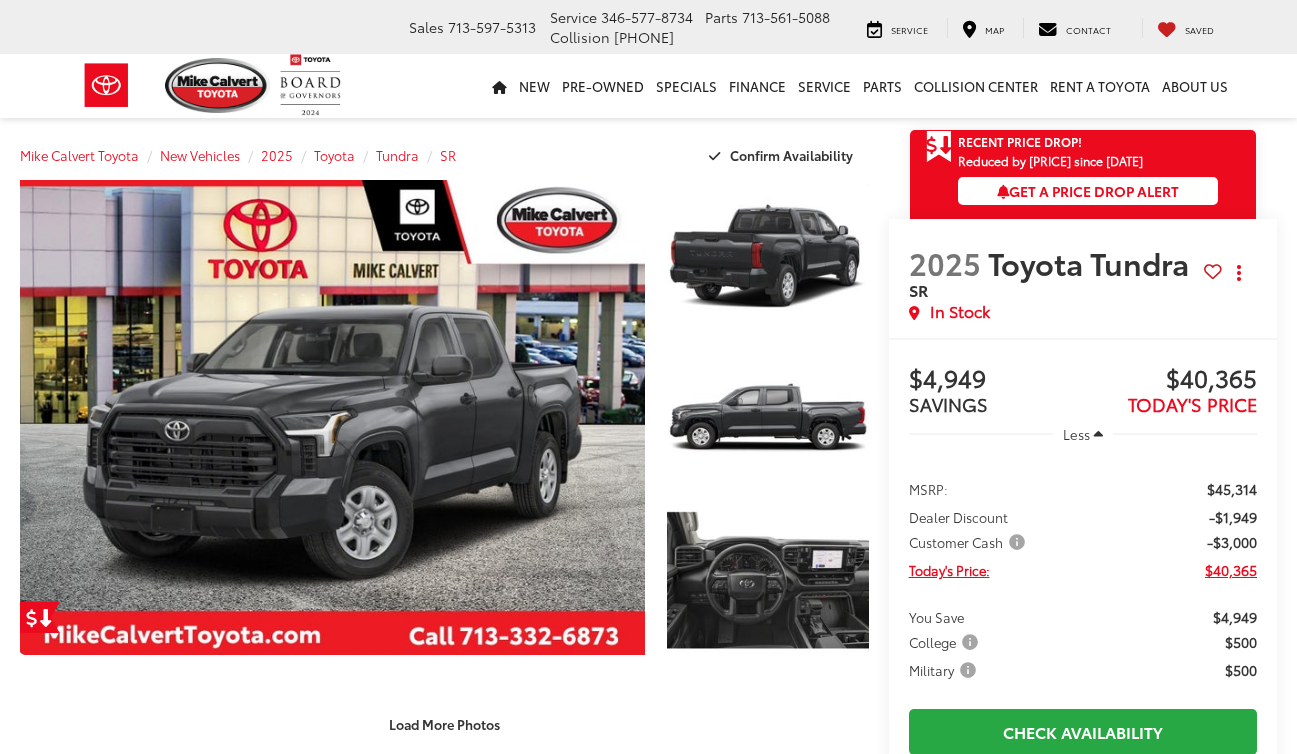 scroll, scrollTop: 0, scrollLeft: 0, axis: both 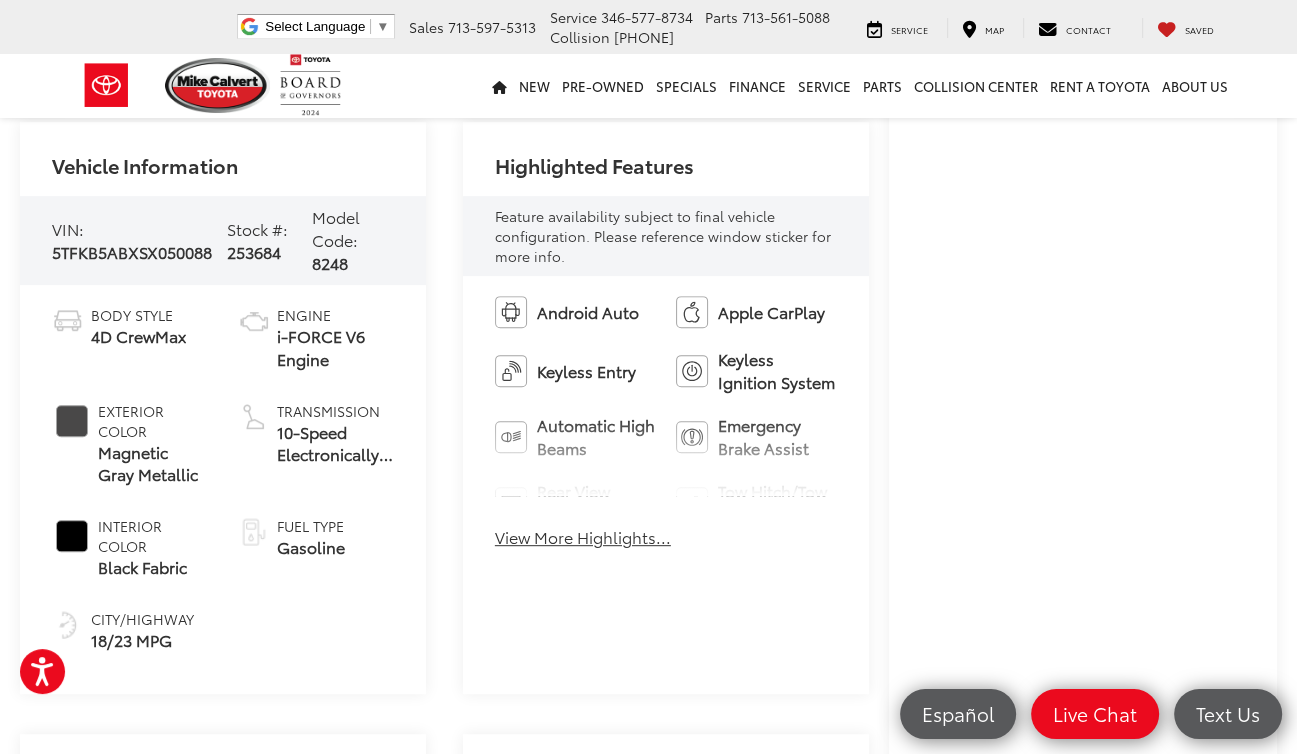 click on "Body Style" at bounding box center (138, 315) 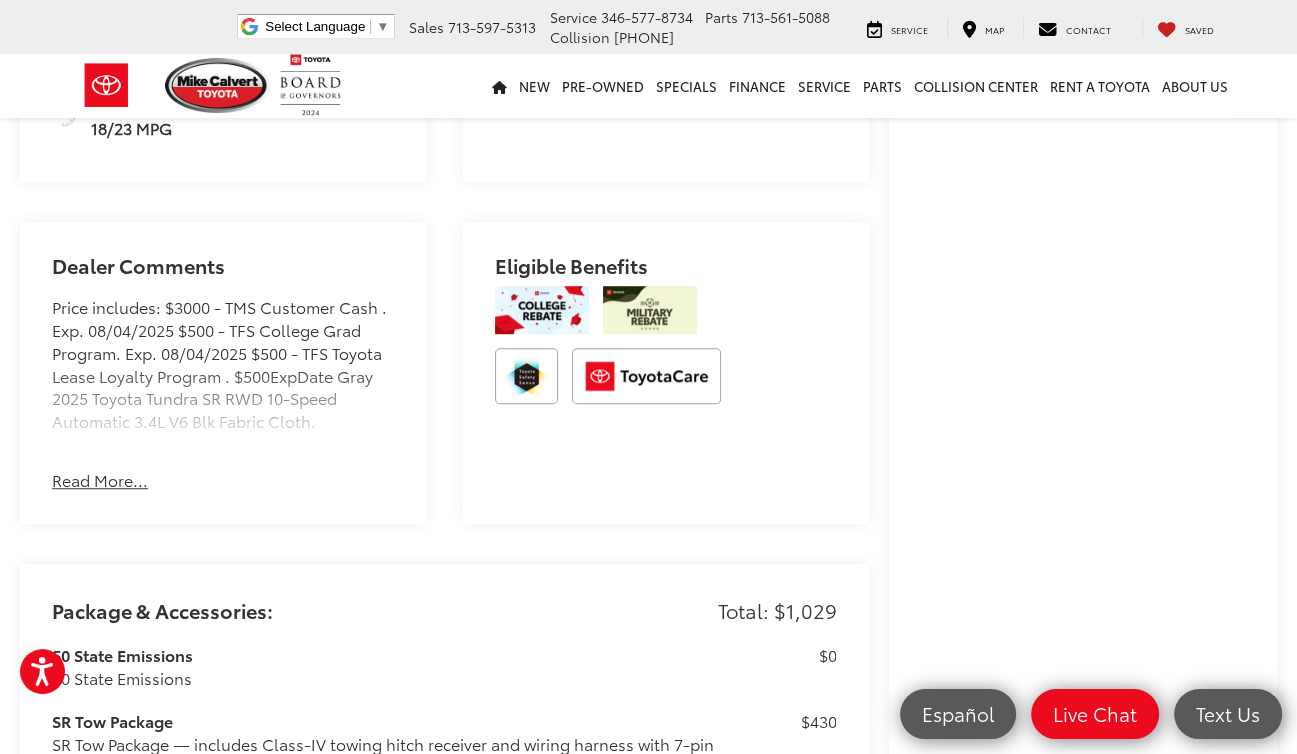 scroll, scrollTop: 1167, scrollLeft: 0, axis: vertical 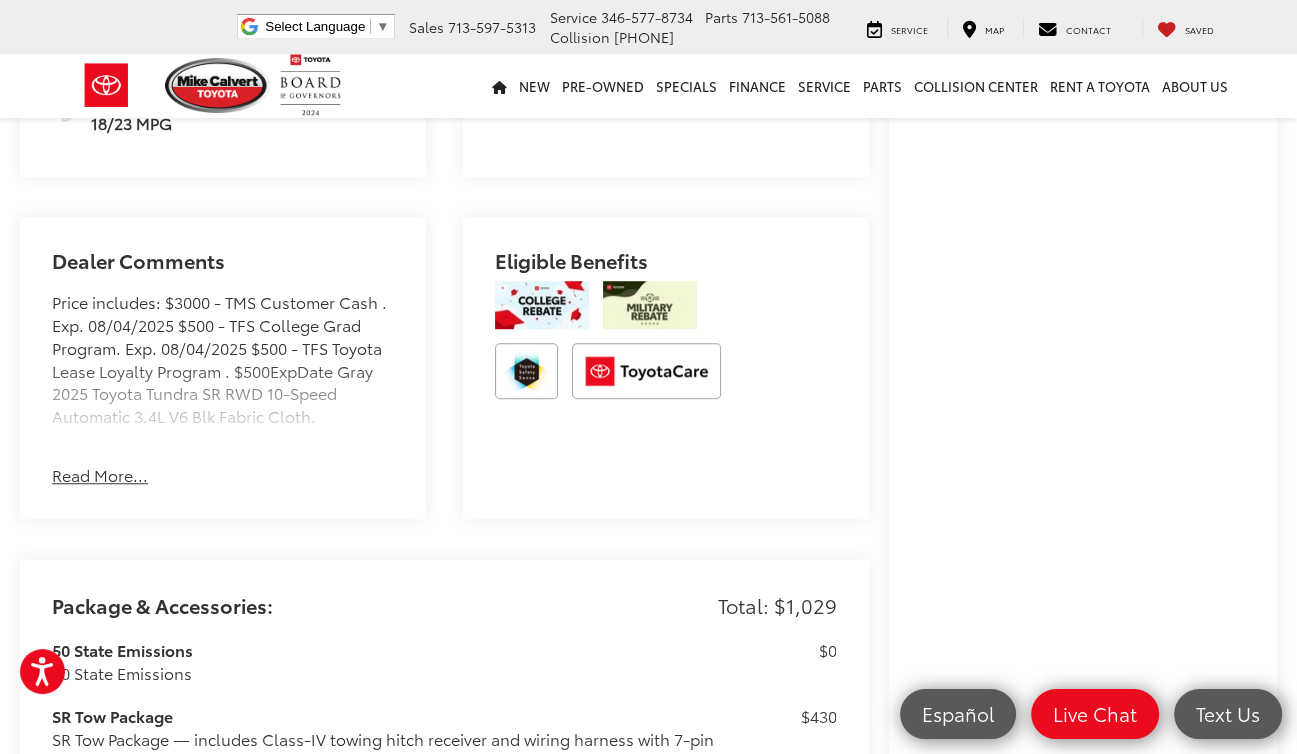 click on "Read More..." at bounding box center (100, 475) 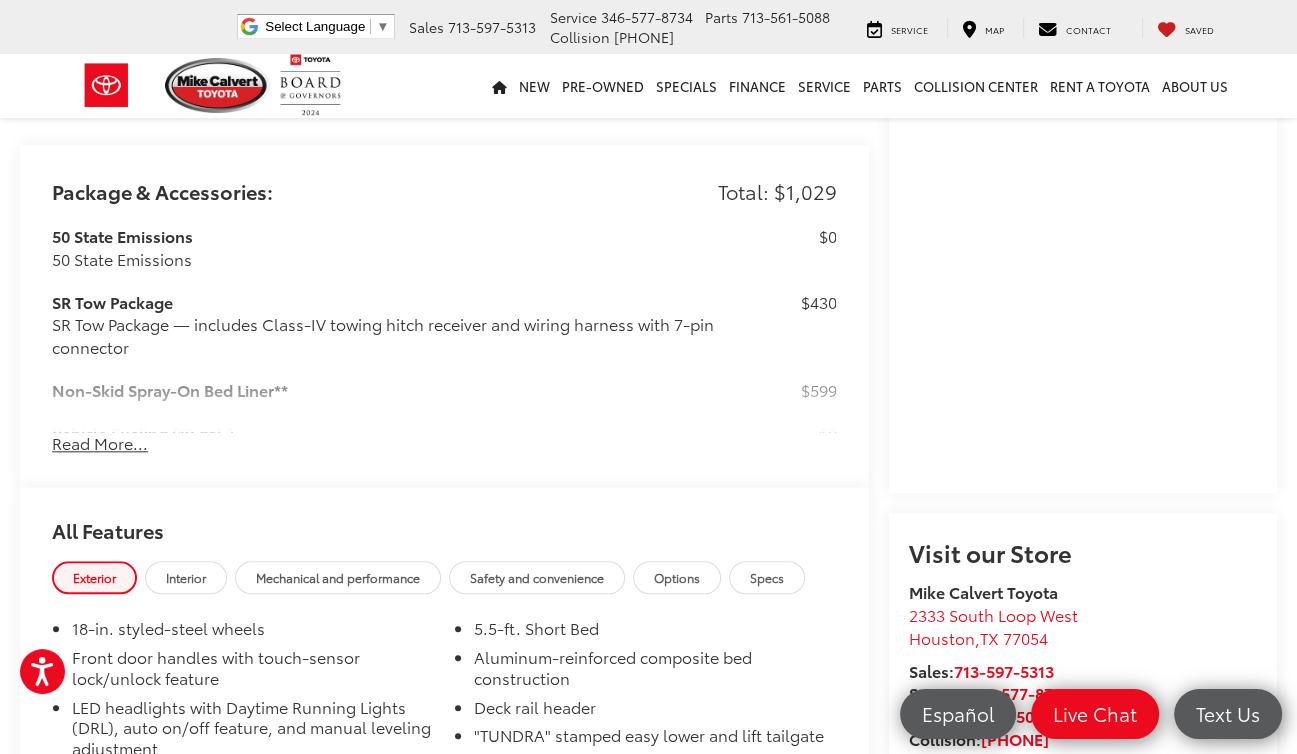 scroll, scrollTop: 1615, scrollLeft: 0, axis: vertical 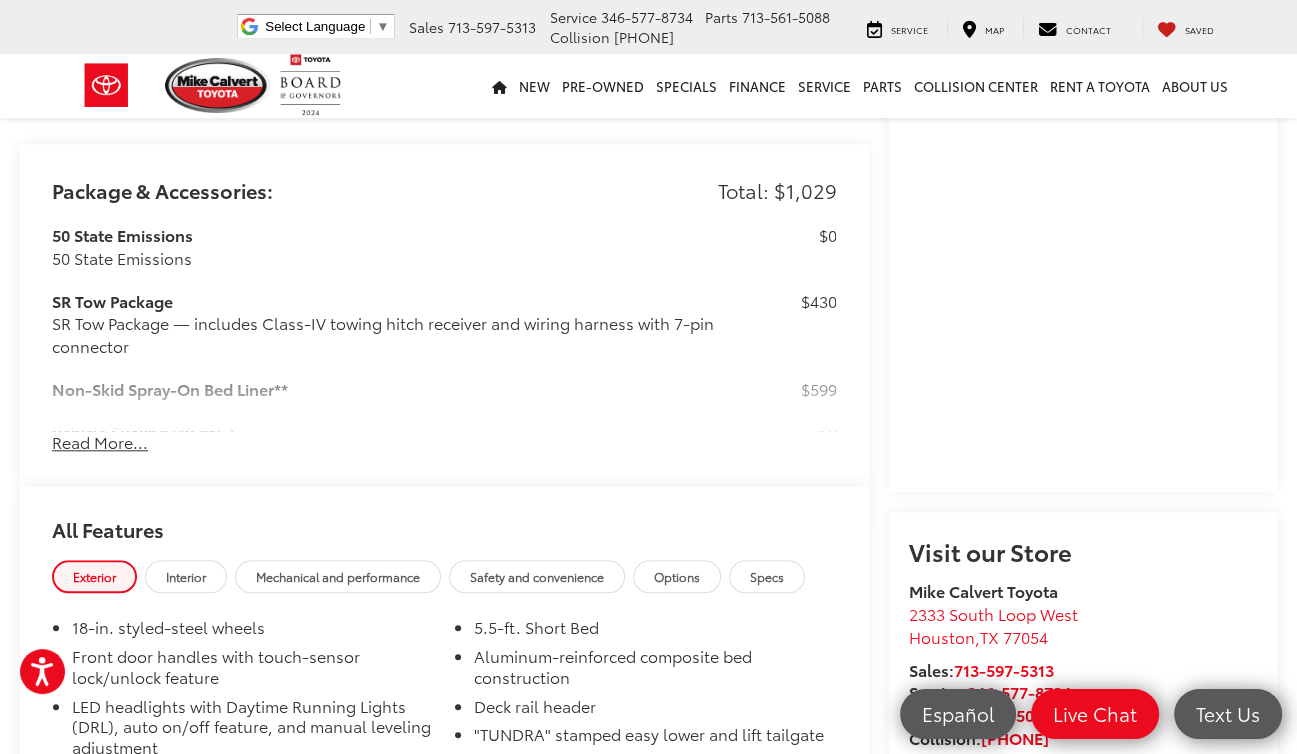 click on "Read More..." at bounding box center [100, 442] 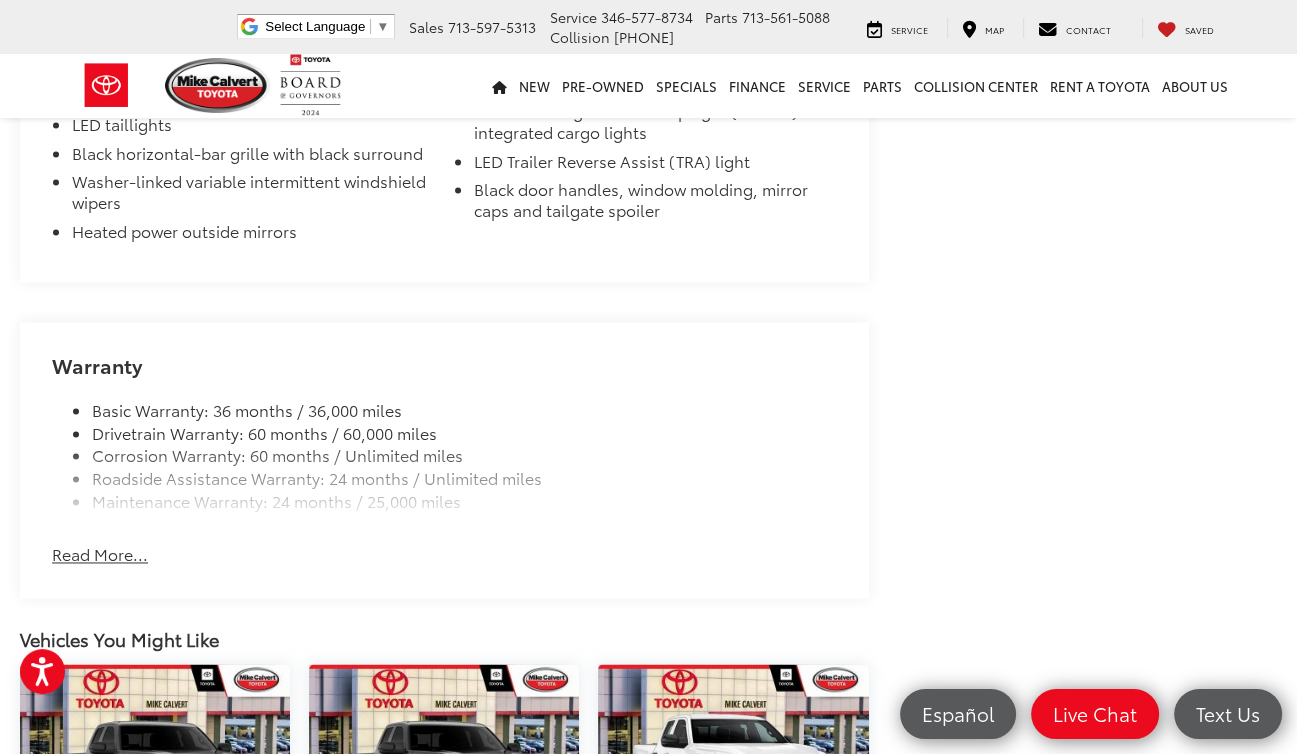 scroll, scrollTop: 2470, scrollLeft: 0, axis: vertical 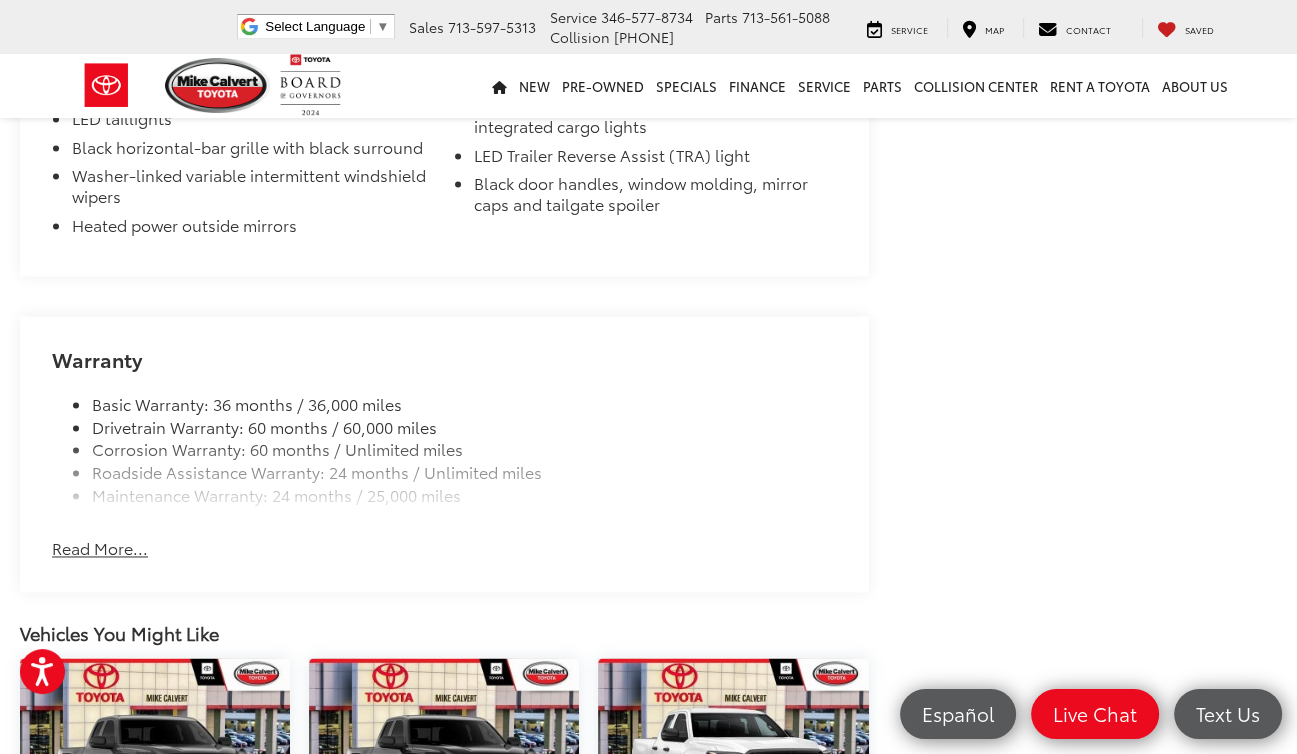 click on "Read More..." at bounding box center (100, 548) 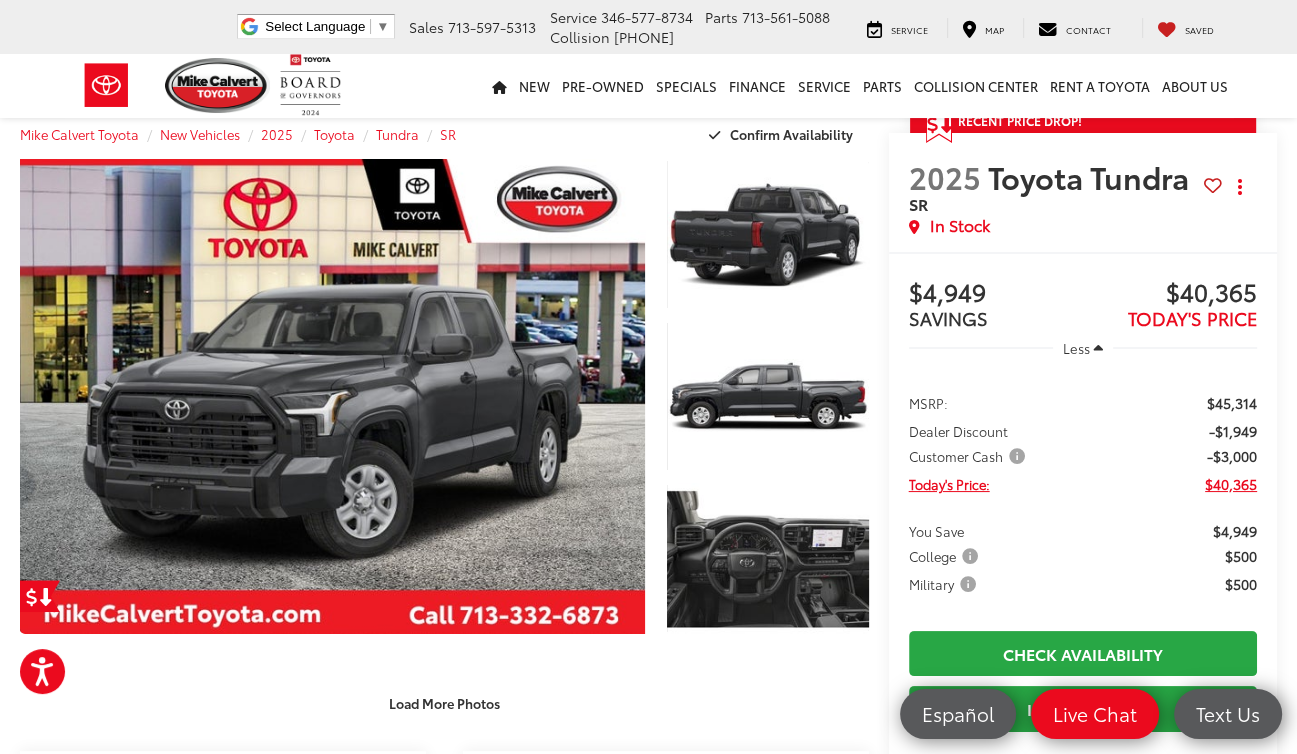 scroll, scrollTop: 0, scrollLeft: 0, axis: both 